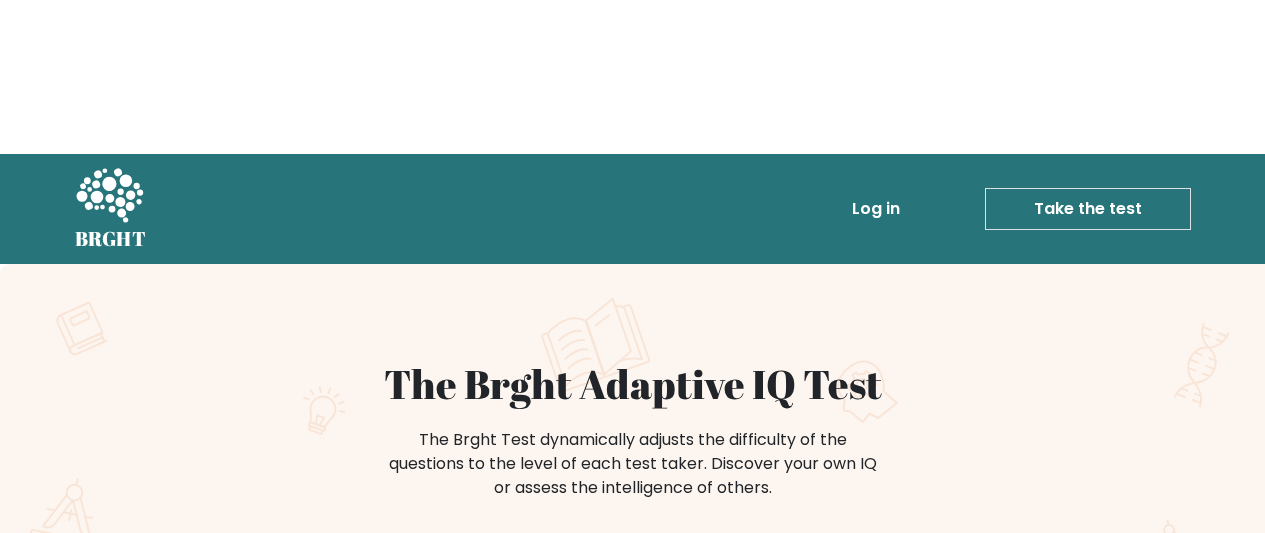 scroll, scrollTop: 0, scrollLeft: 0, axis: both 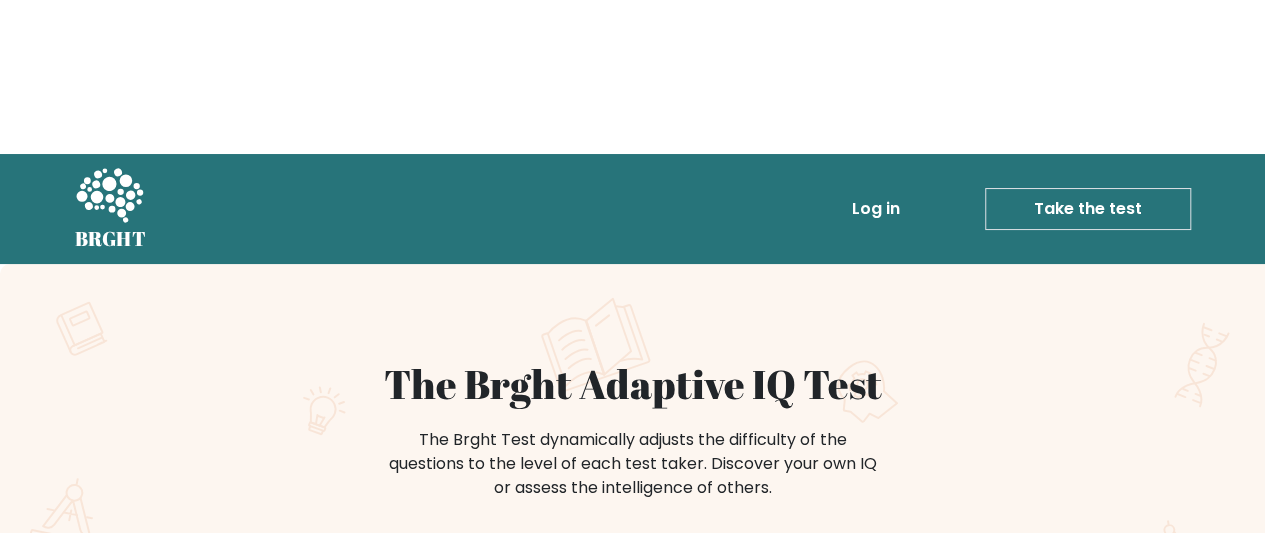 click on "Test Yourself" at bounding box center (493, 604) 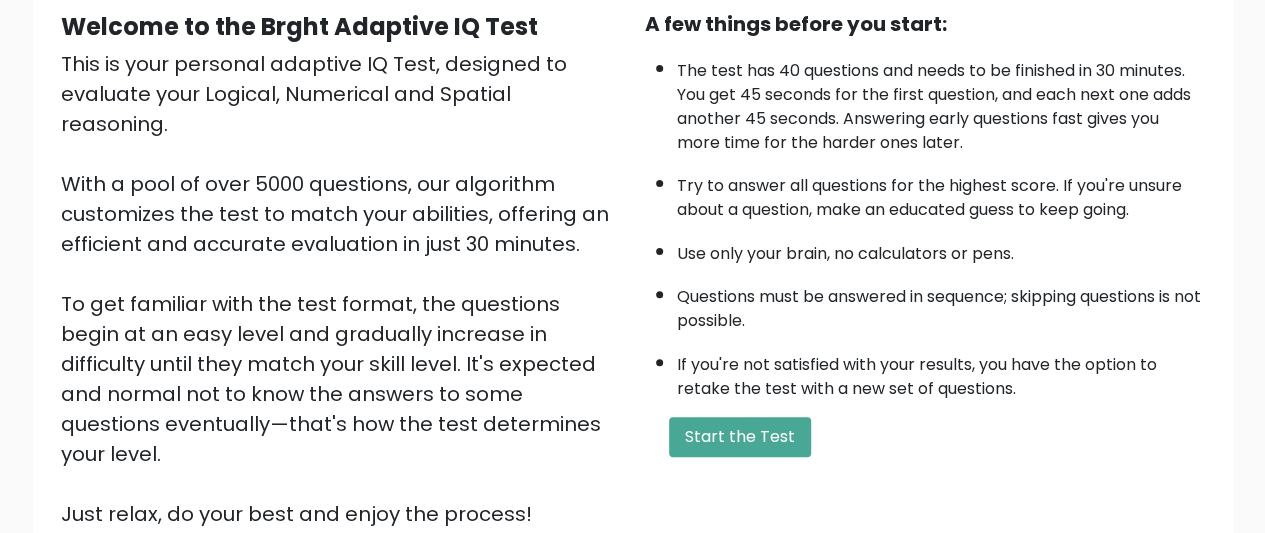 scroll, scrollTop: 406, scrollLeft: 0, axis: vertical 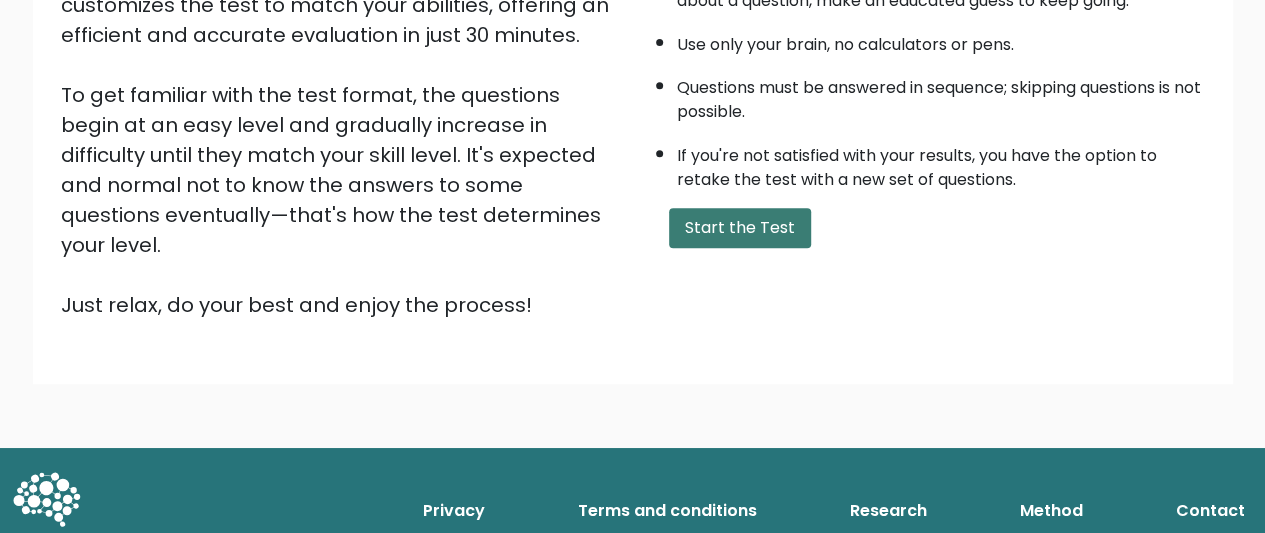 click on "Start the Test" at bounding box center (740, 228) 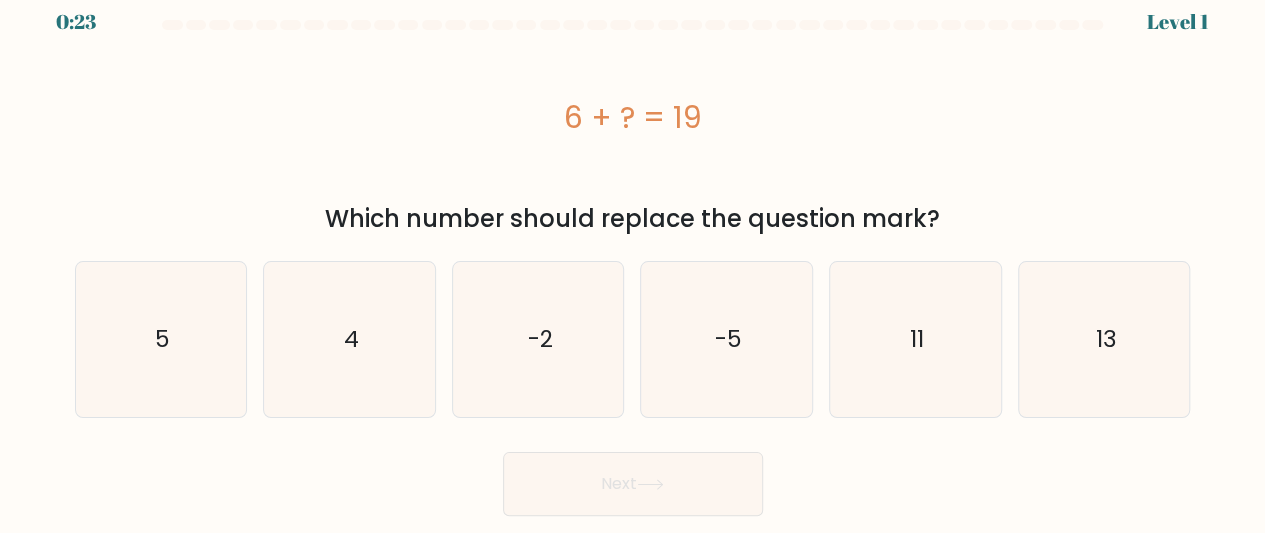 scroll, scrollTop: 24, scrollLeft: 0, axis: vertical 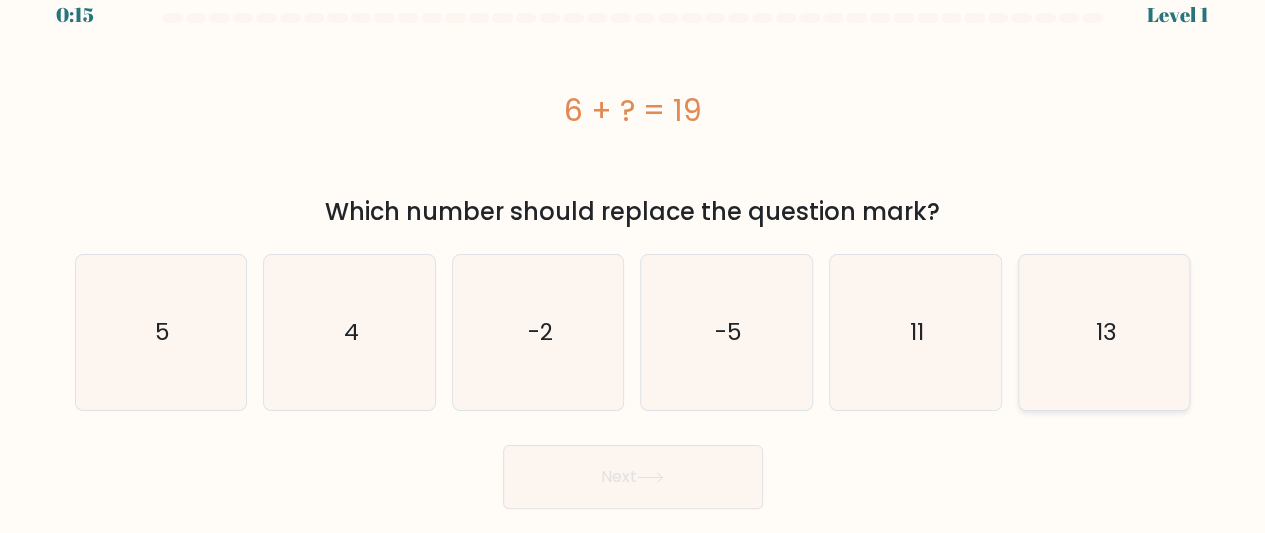 click on "13" 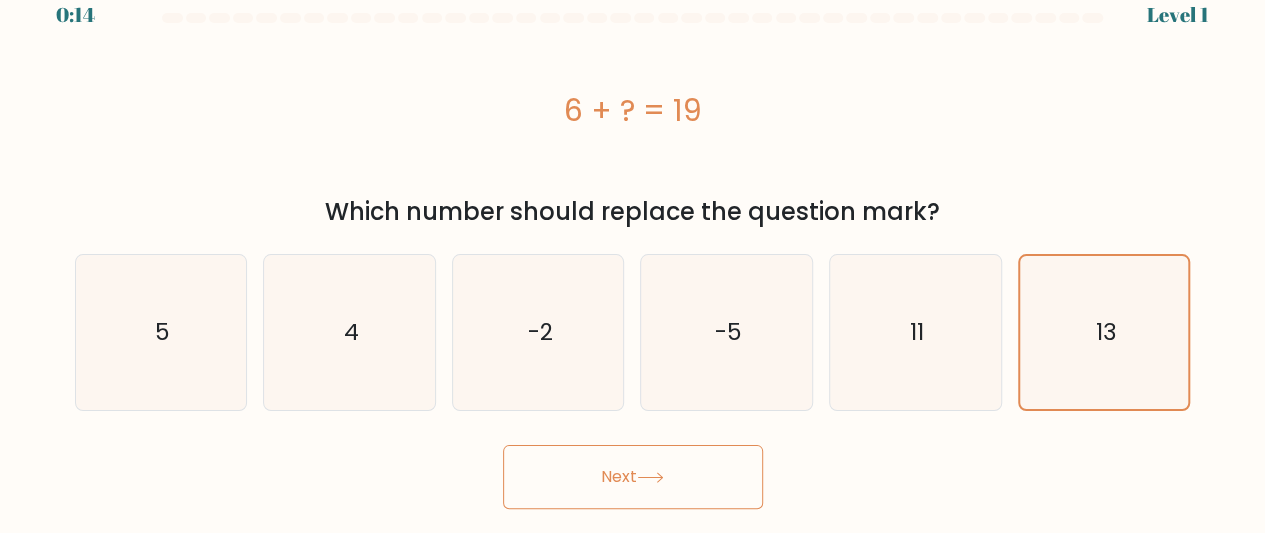 click on "Next" at bounding box center (633, 477) 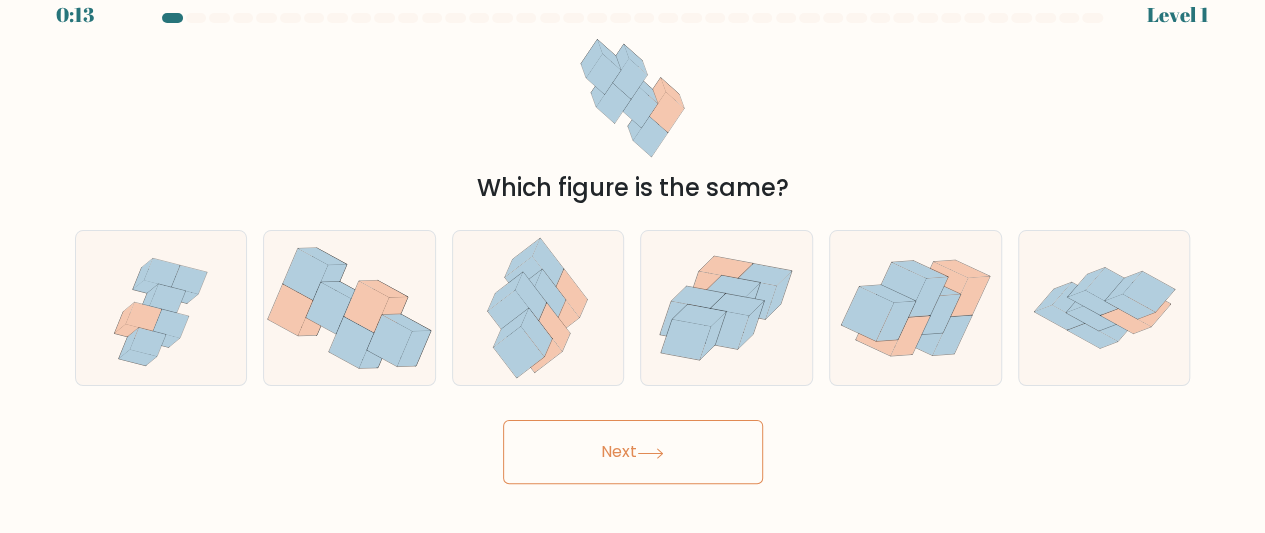 scroll, scrollTop: 24, scrollLeft: 0, axis: vertical 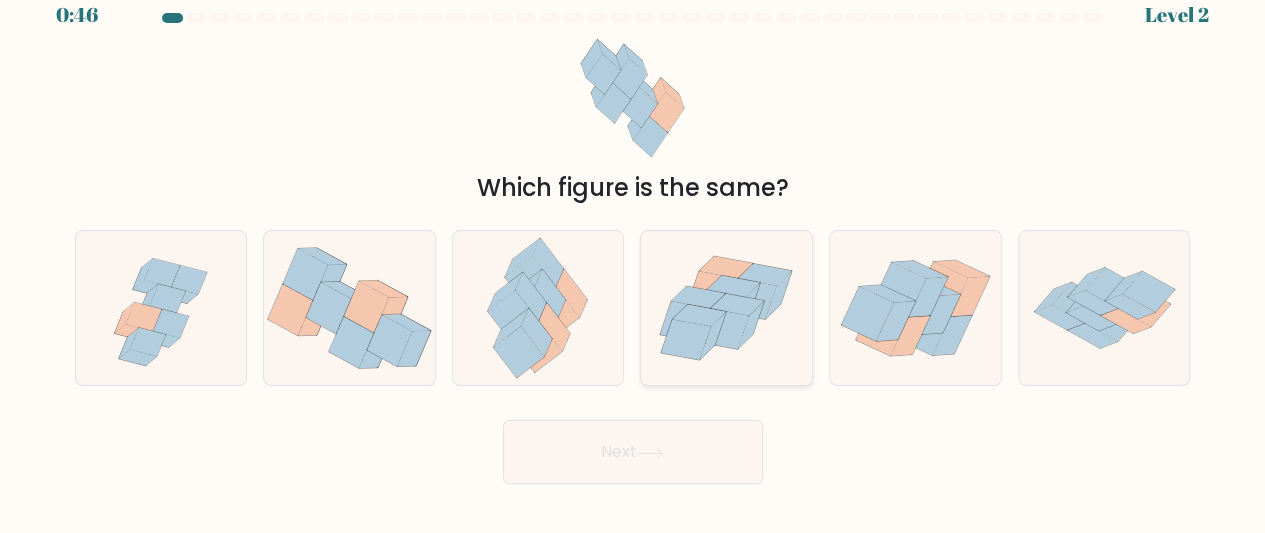 click 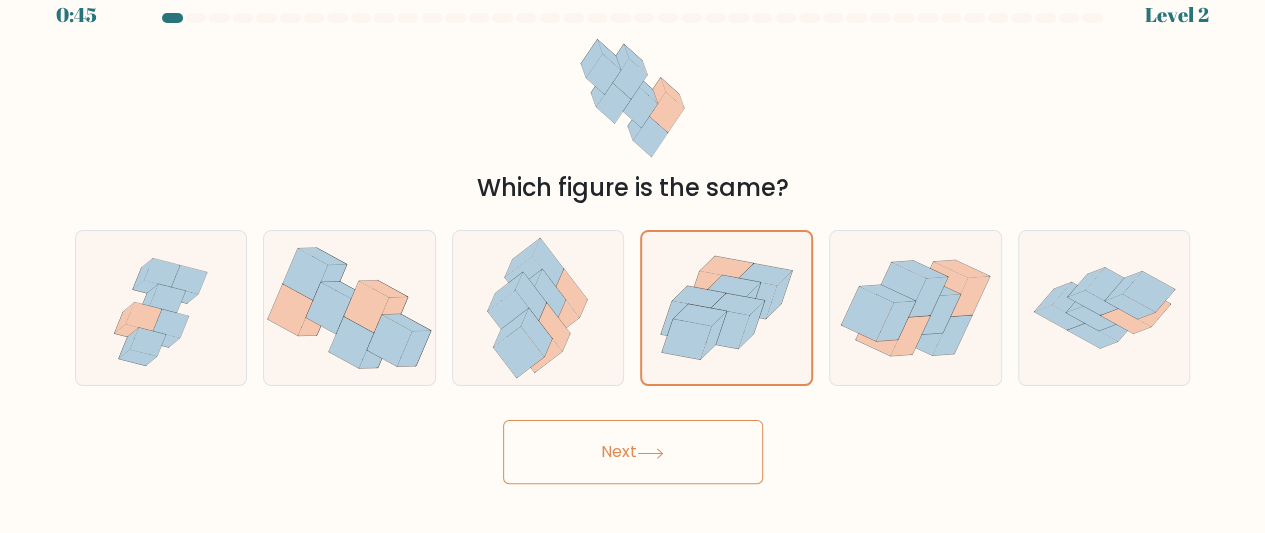 click on "Next" at bounding box center (633, 452) 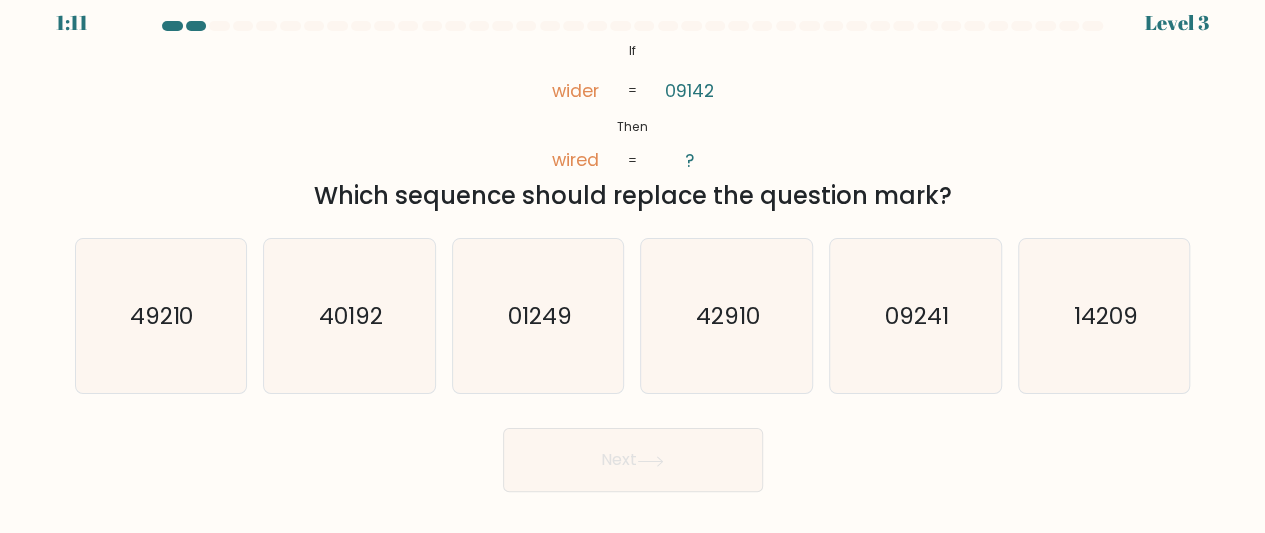 scroll, scrollTop: 24, scrollLeft: 0, axis: vertical 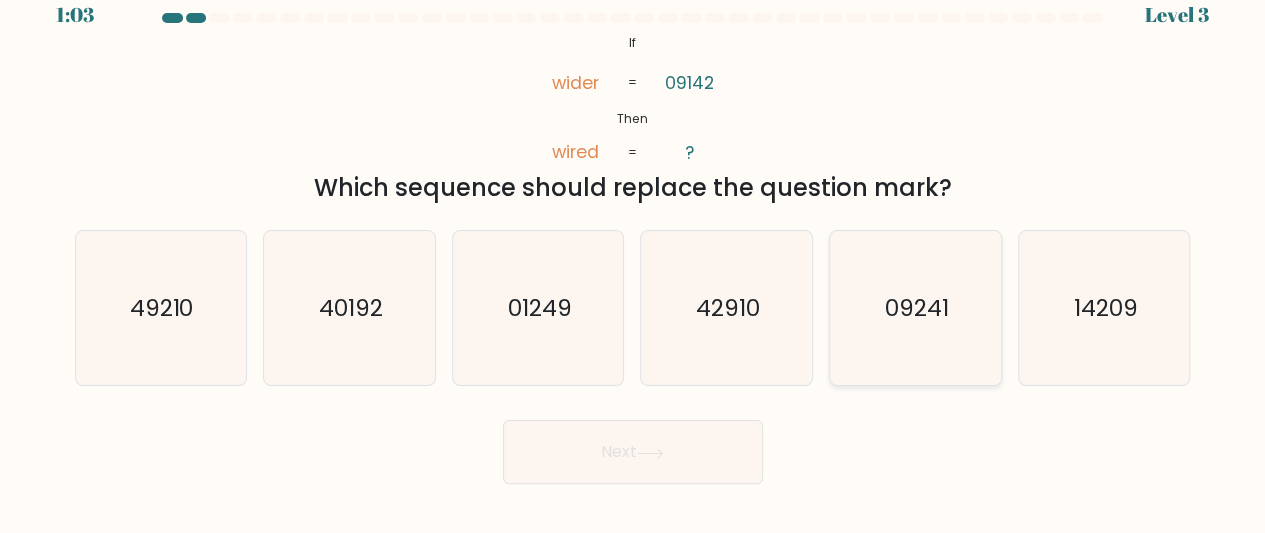 click on "09241" 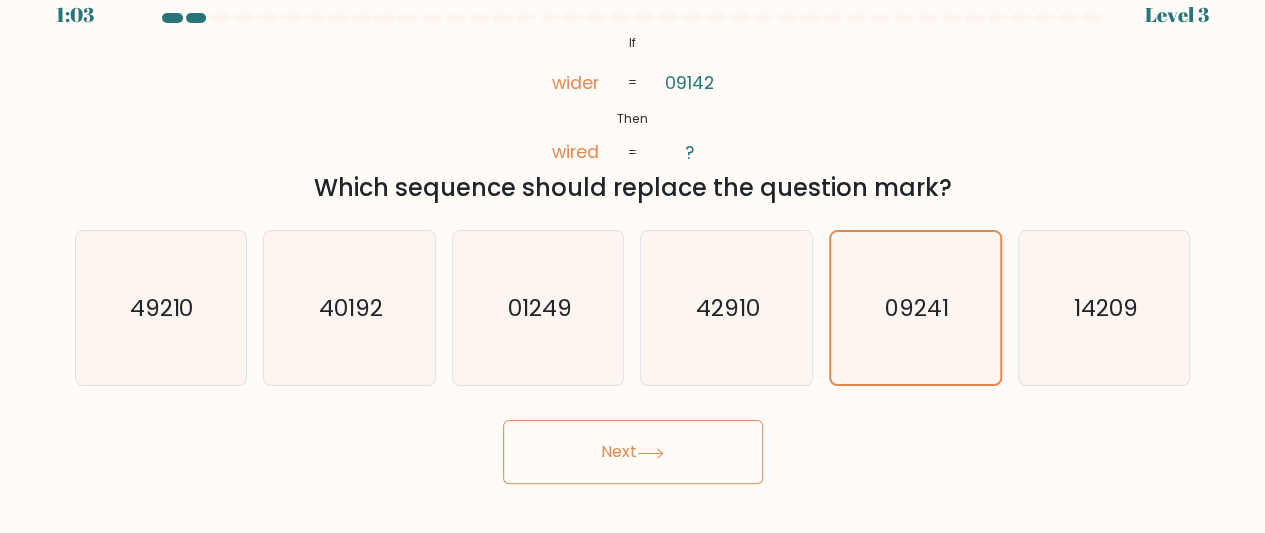 click on "Next" at bounding box center [633, 452] 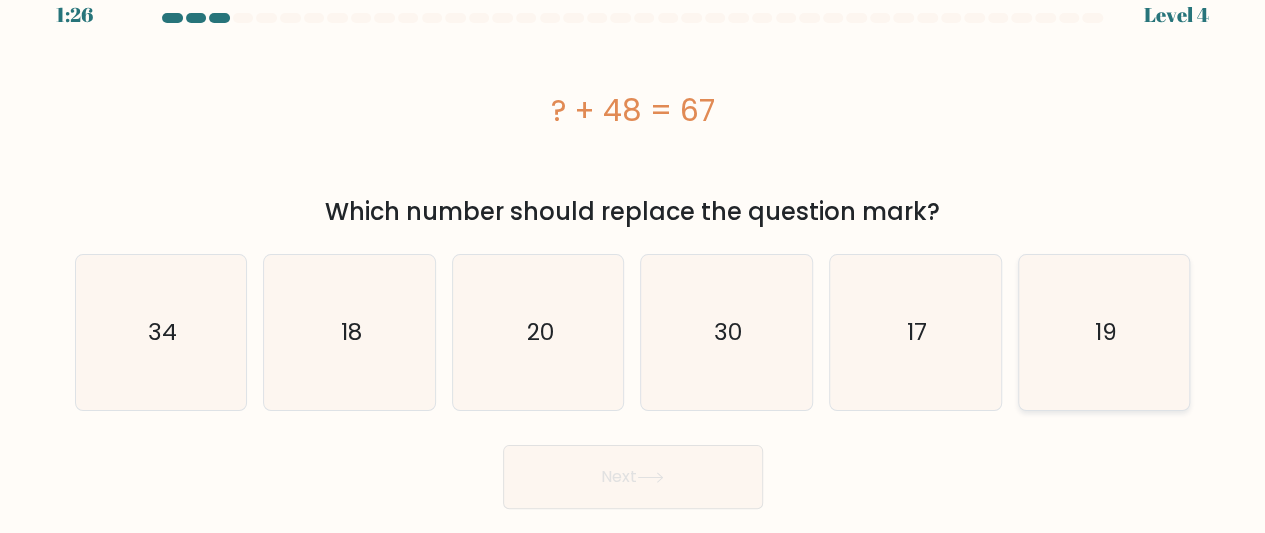 click on "19" 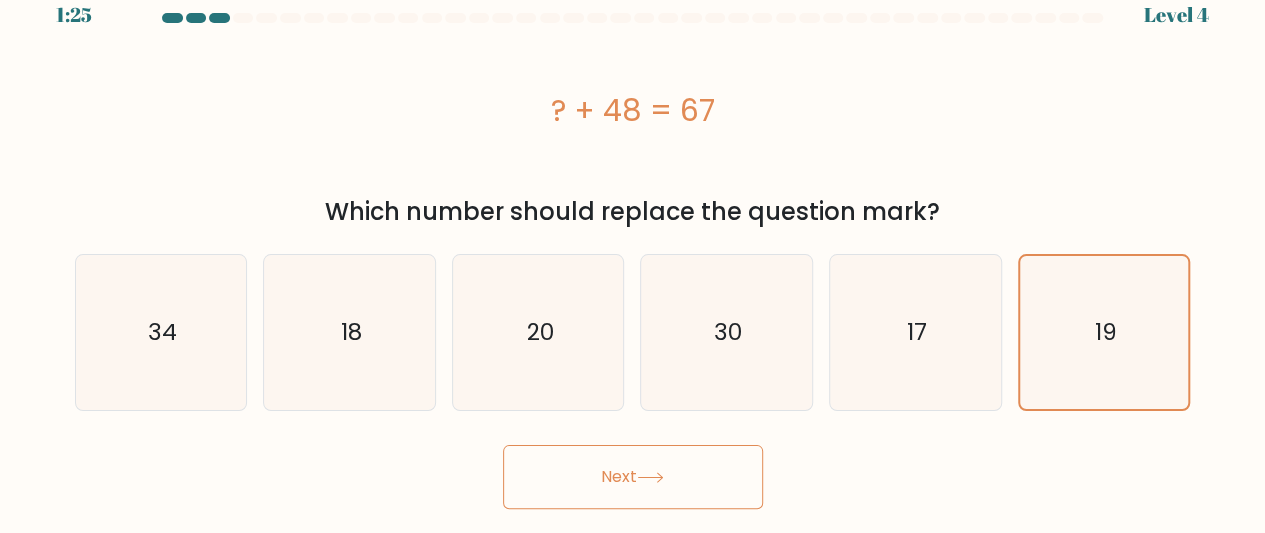 scroll, scrollTop: 24, scrollLeft: 0, axis: vertical 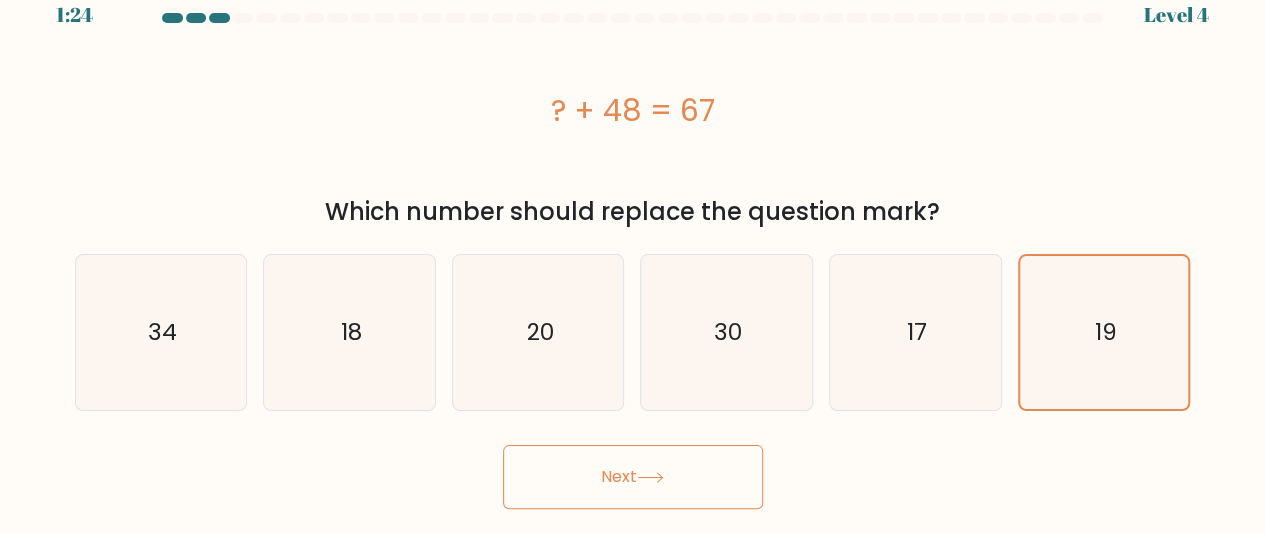 click on "Next" at bounding box center (633, 472) 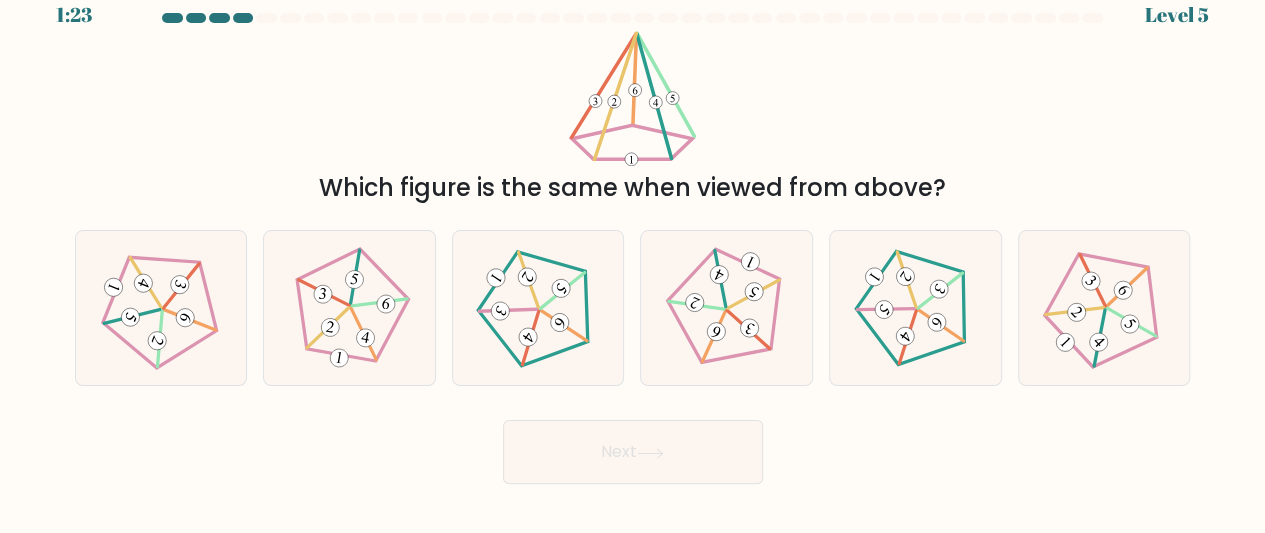 scroll, scrollTop: 24, scrollLeft: 0, axis: vertical 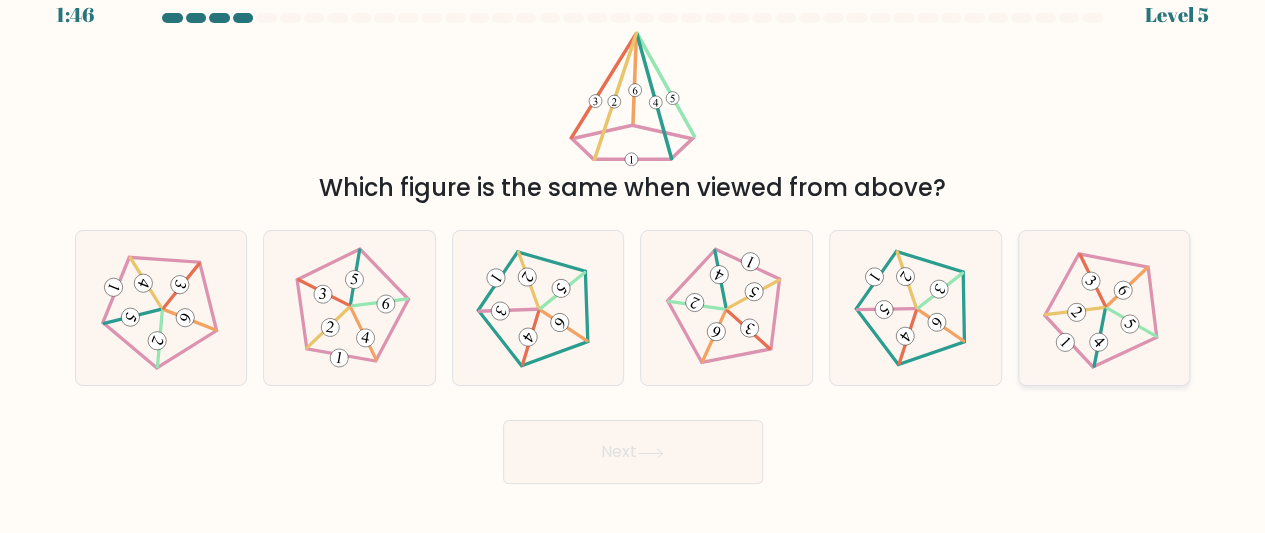click 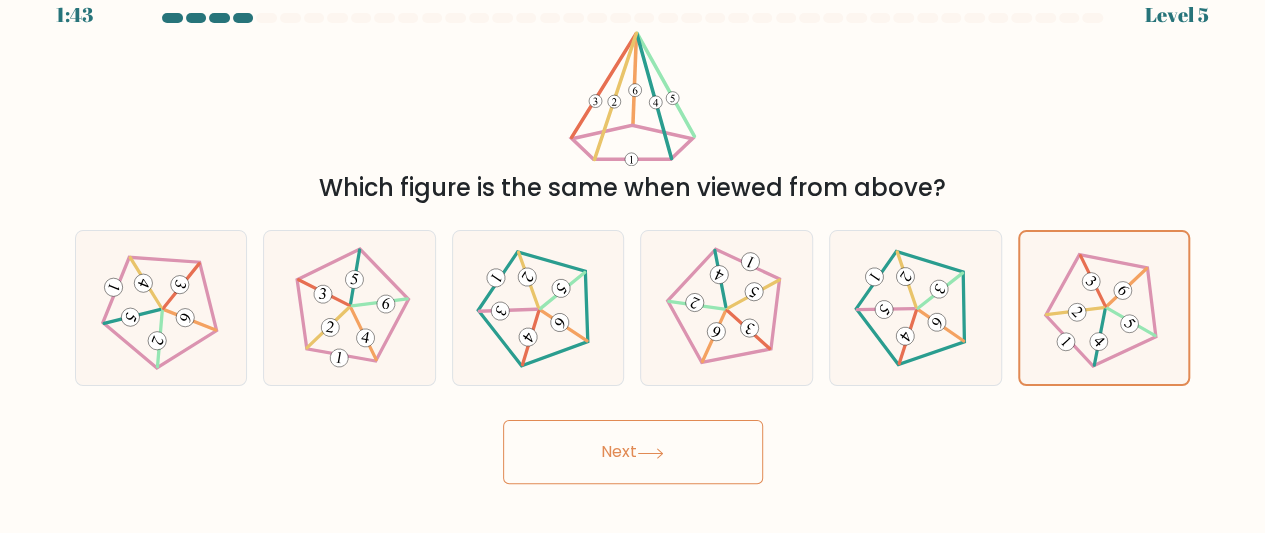 click on "Next" at bounding box center [633, 452] 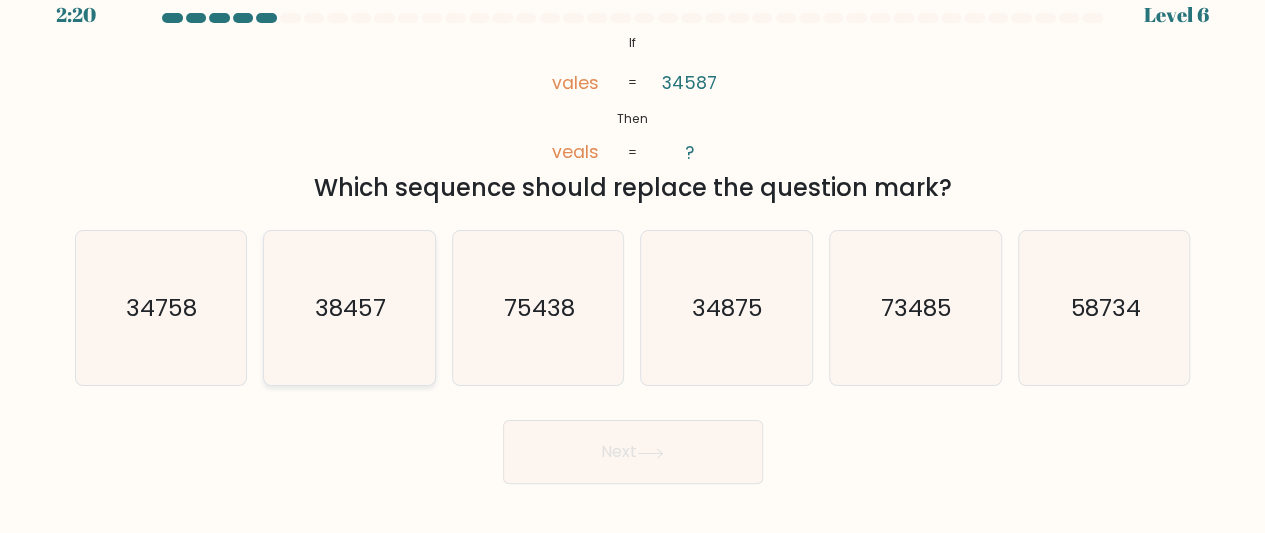 click on "38457" 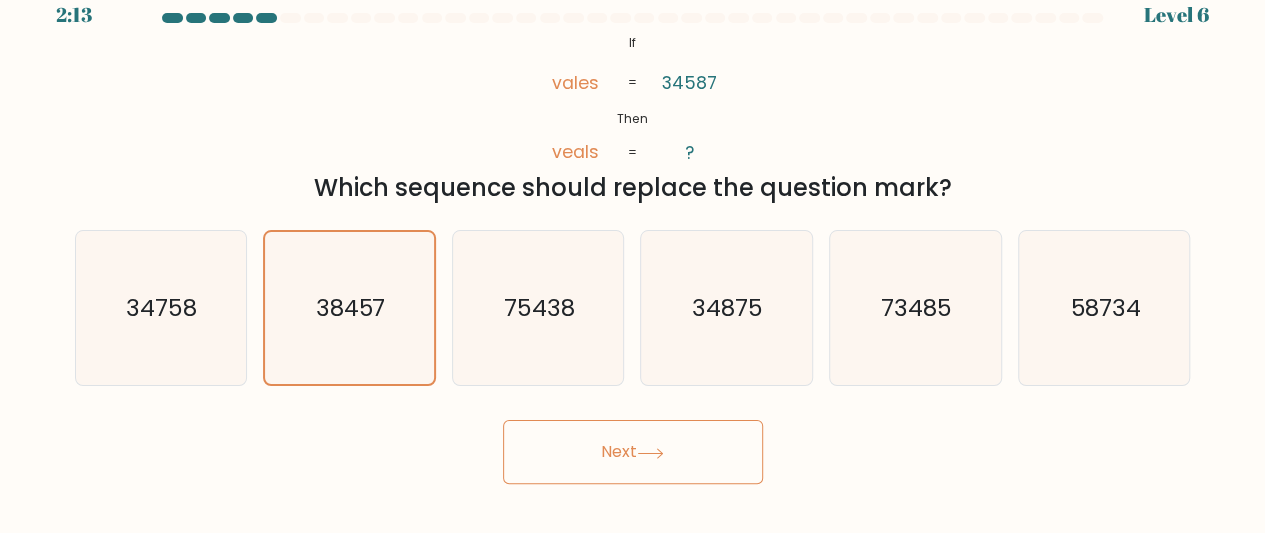 click on "Next" at bounding box center (633, 452) 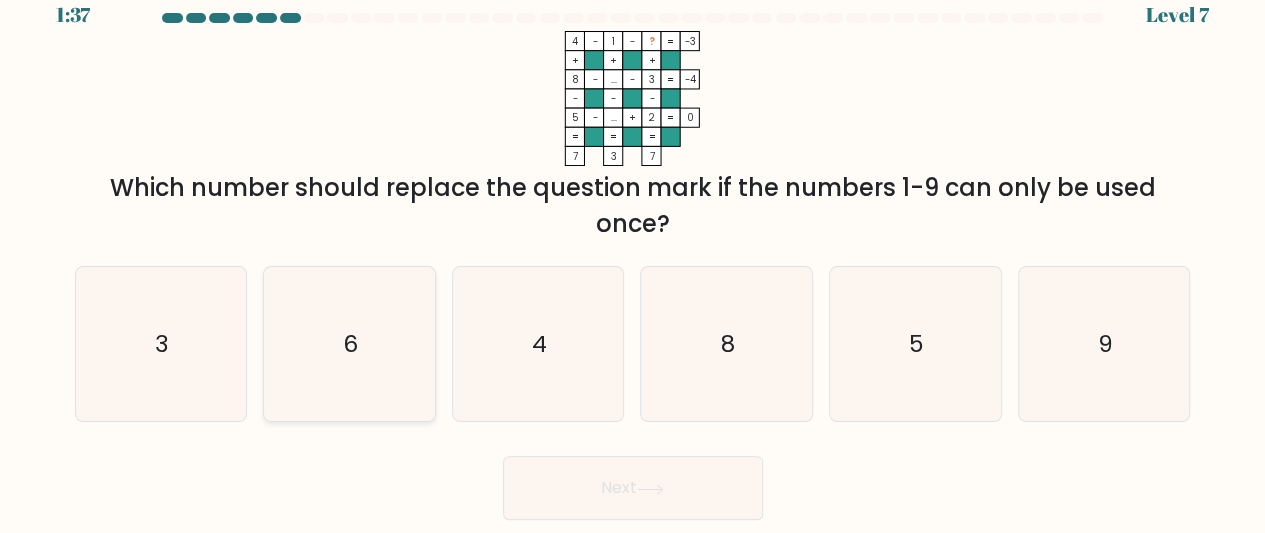 click on "6" 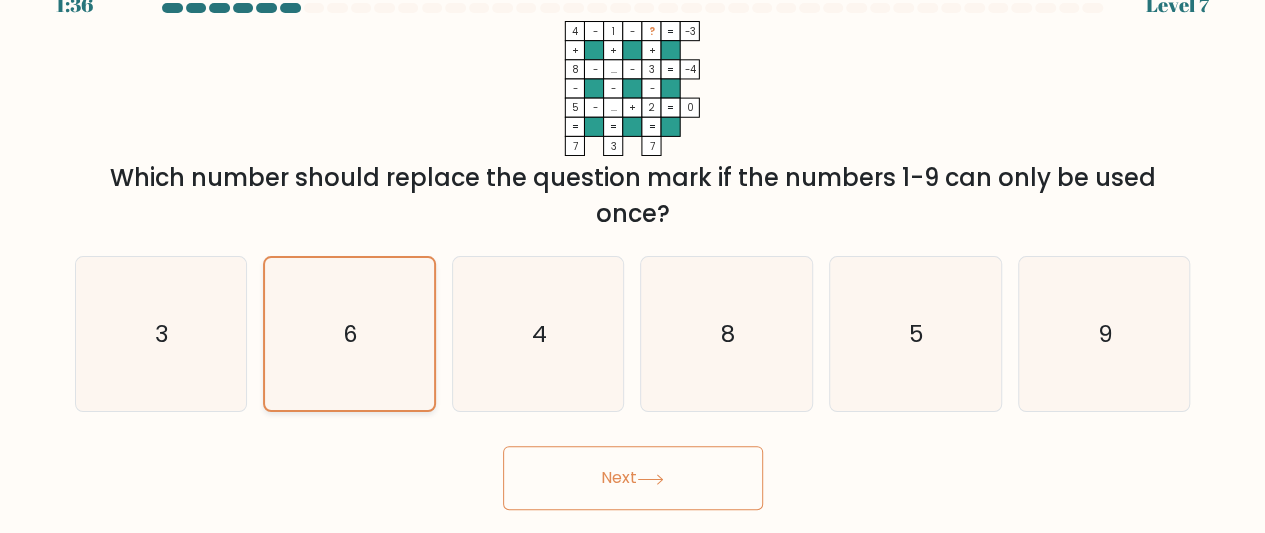 scroll, scrollTop: 36, scrollLeft: 0, axis: vertical 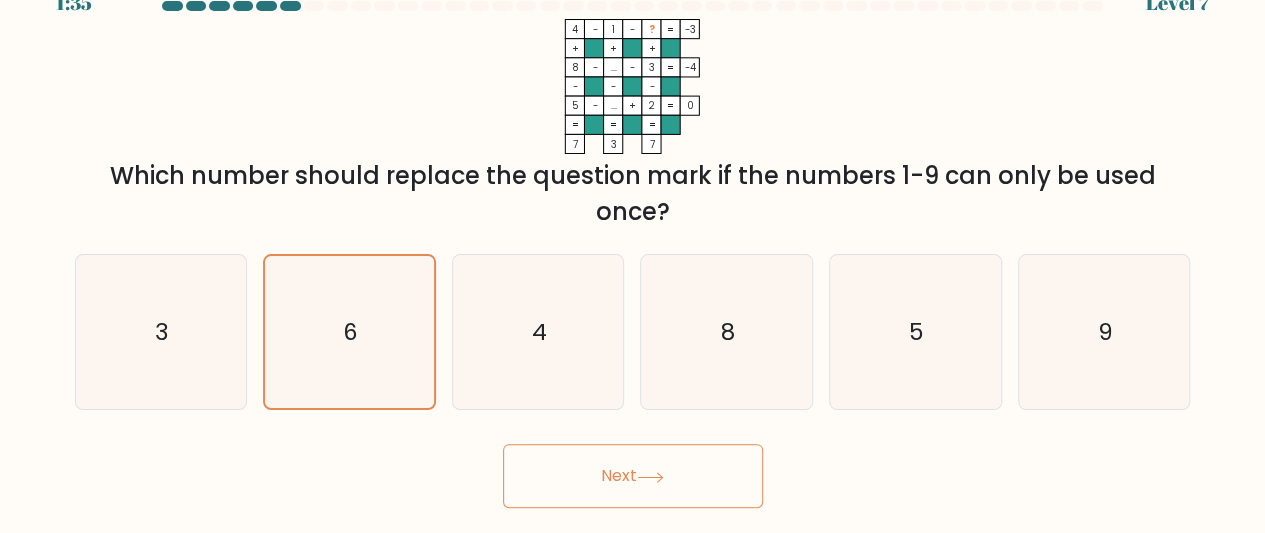 click on "Next" at bounding box center (633, 476) 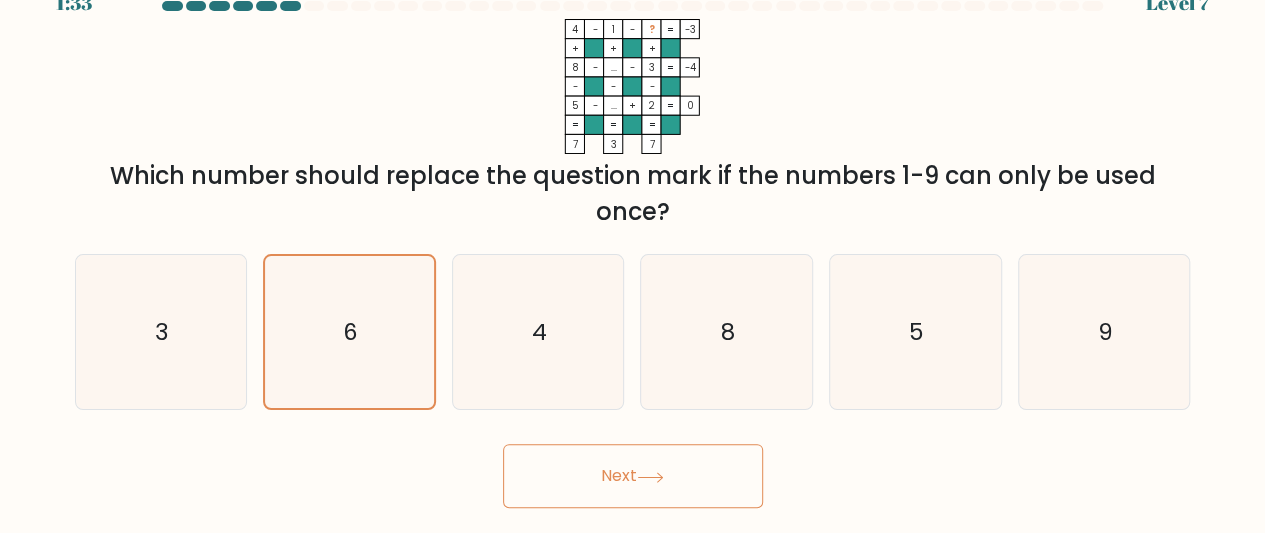 scroll, scrollTop: 24, scrollLeft: 0, axis: vertical 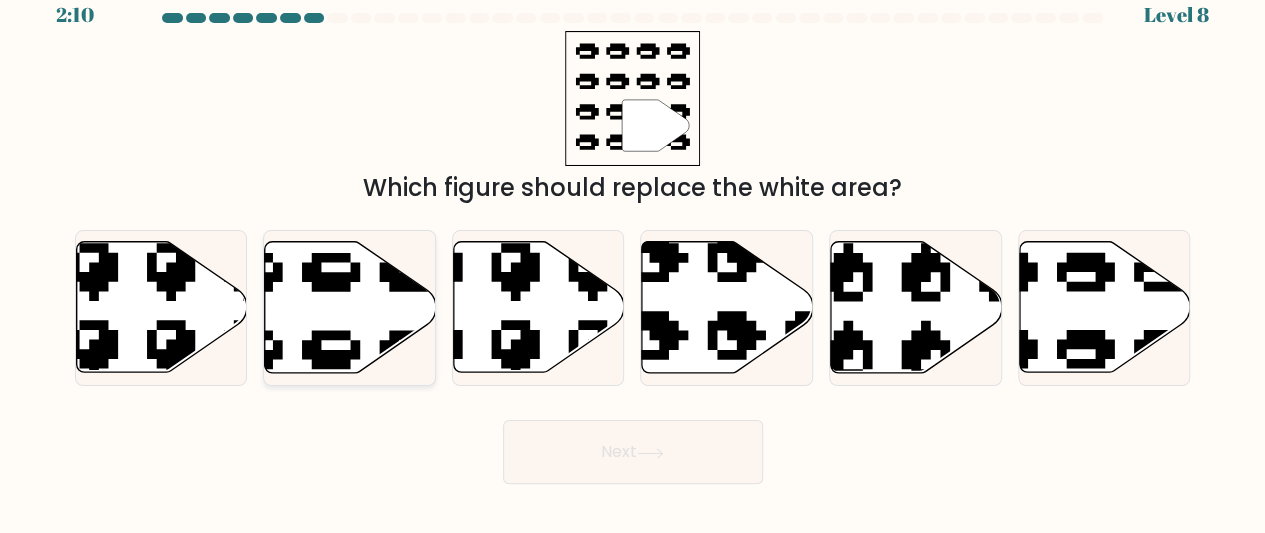click 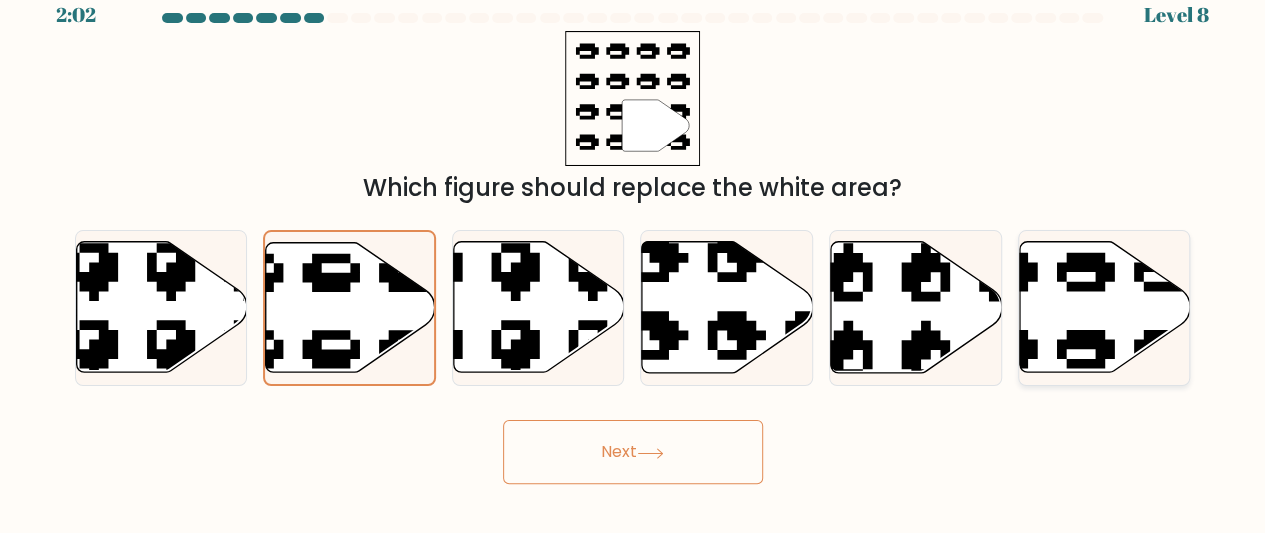 click 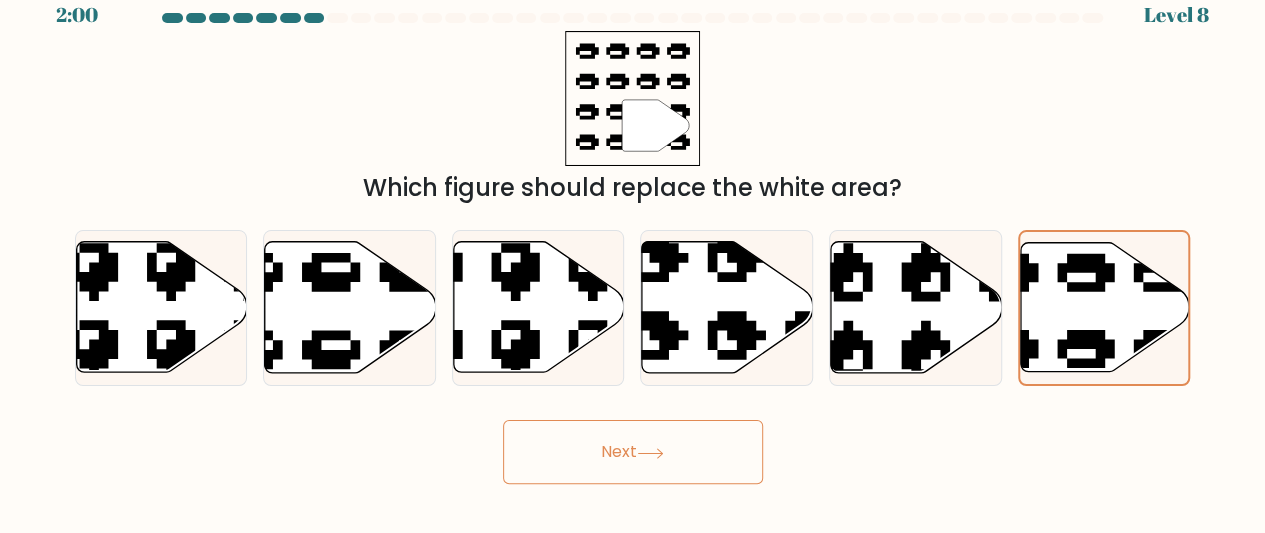click on "Next" at bounding box center (633, 452) 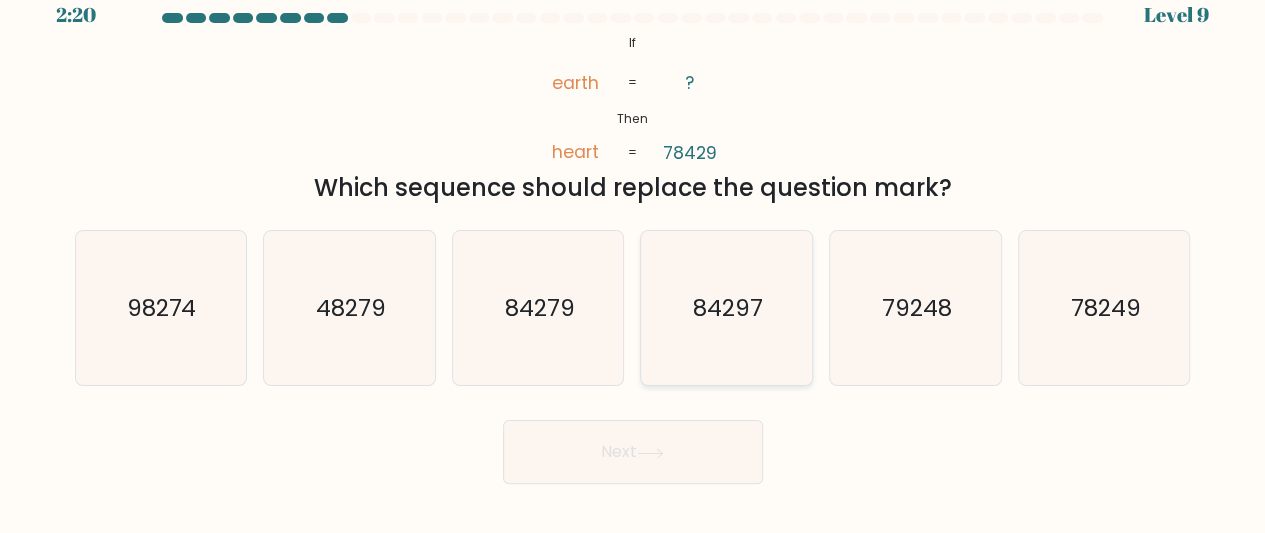 drag, startPoint x: 704, startPoint y: 321, endPoint x: 707, endPoint y: 365, distance: 44.102154 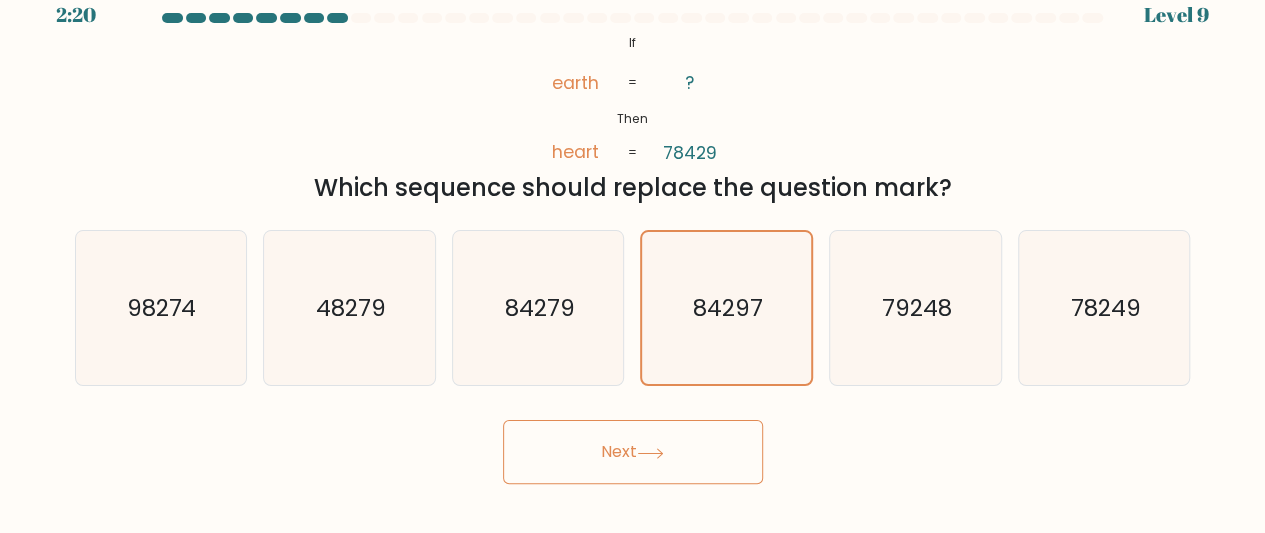 click on "Next" at bounding box center (633, 452) 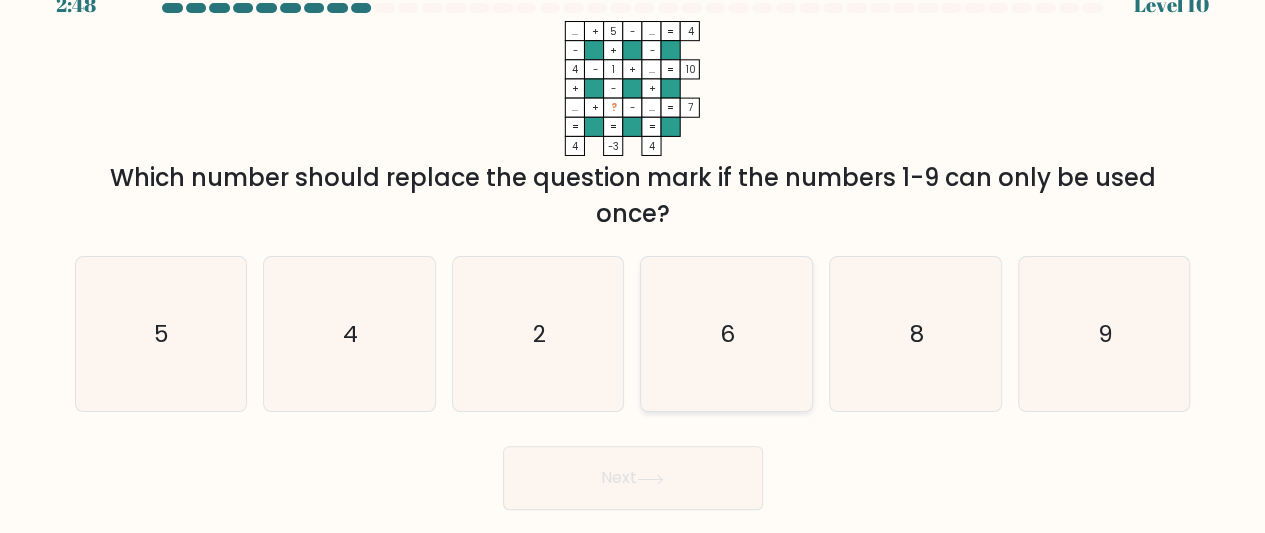scroll, scrollTop: 36, scrollLeft: 0, axis: vertical 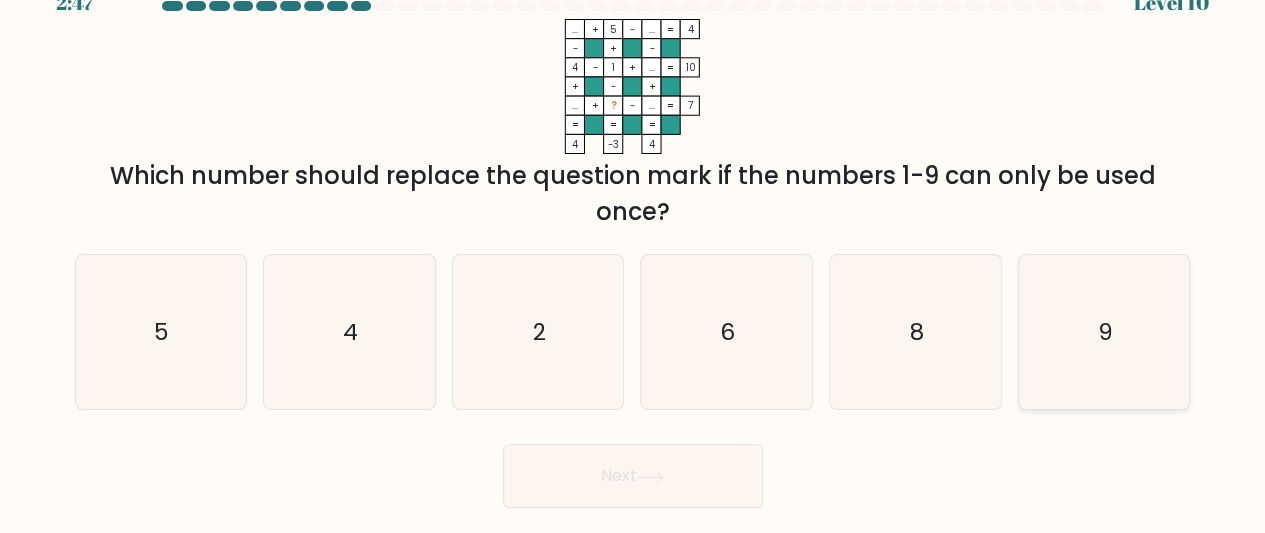 click on "9" 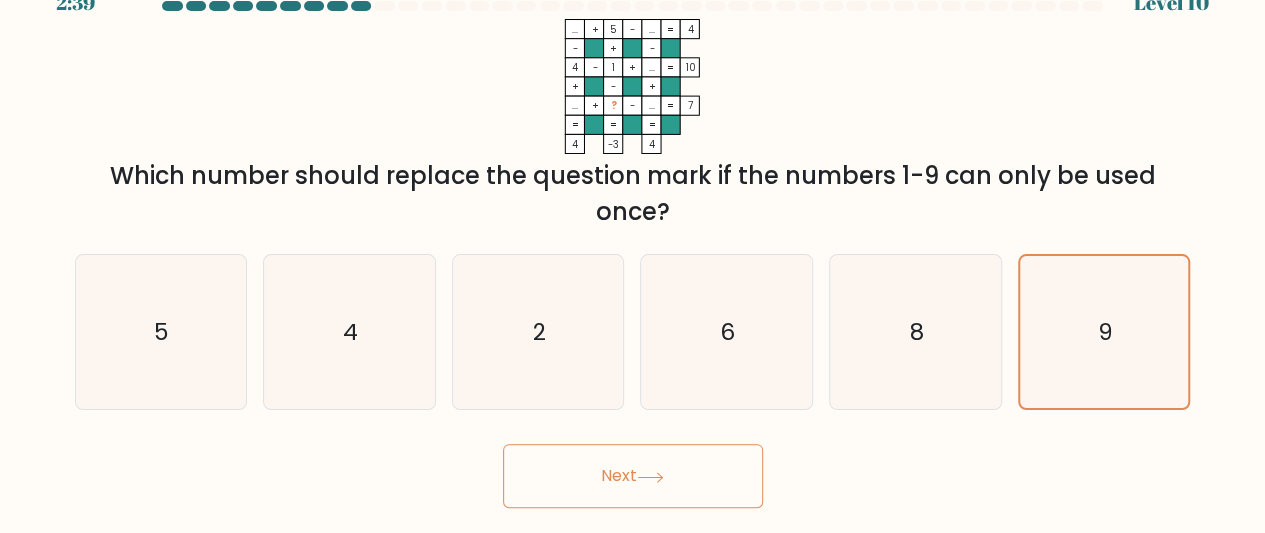click on "Next" at bounding box center (633, 476) 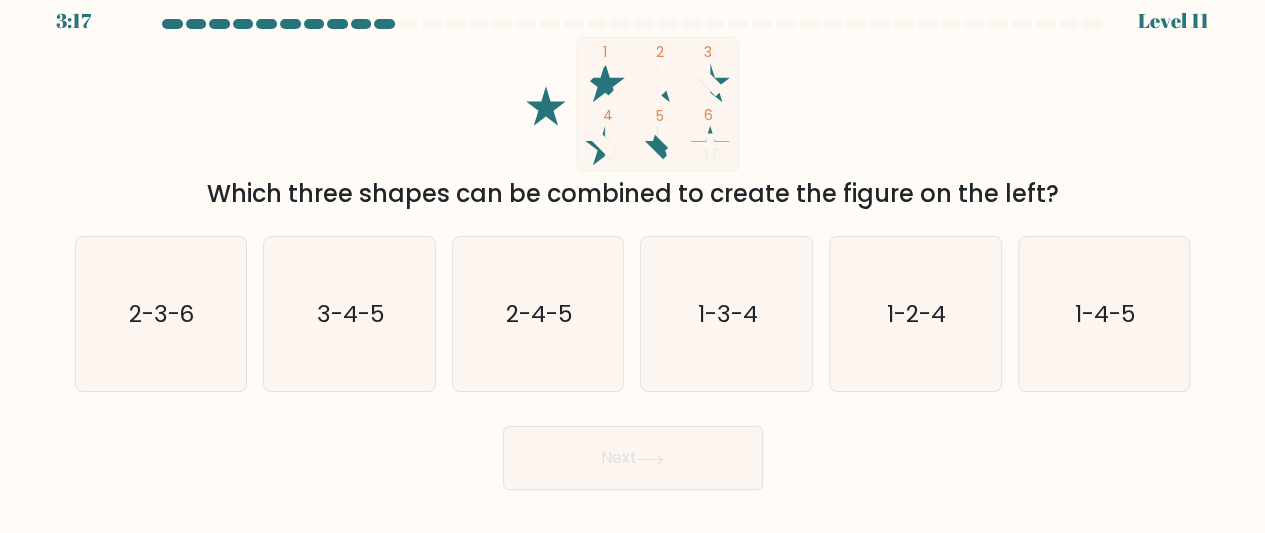 scroll, scrollTop: 0, scrollLeft: 0, axis: both 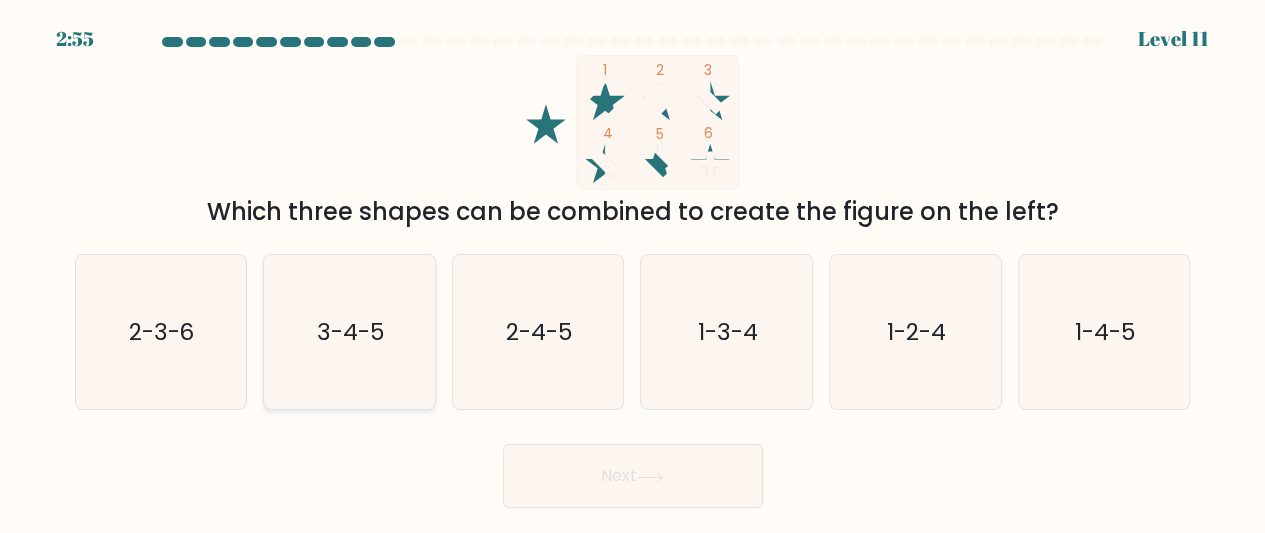 click on "3-4-5" 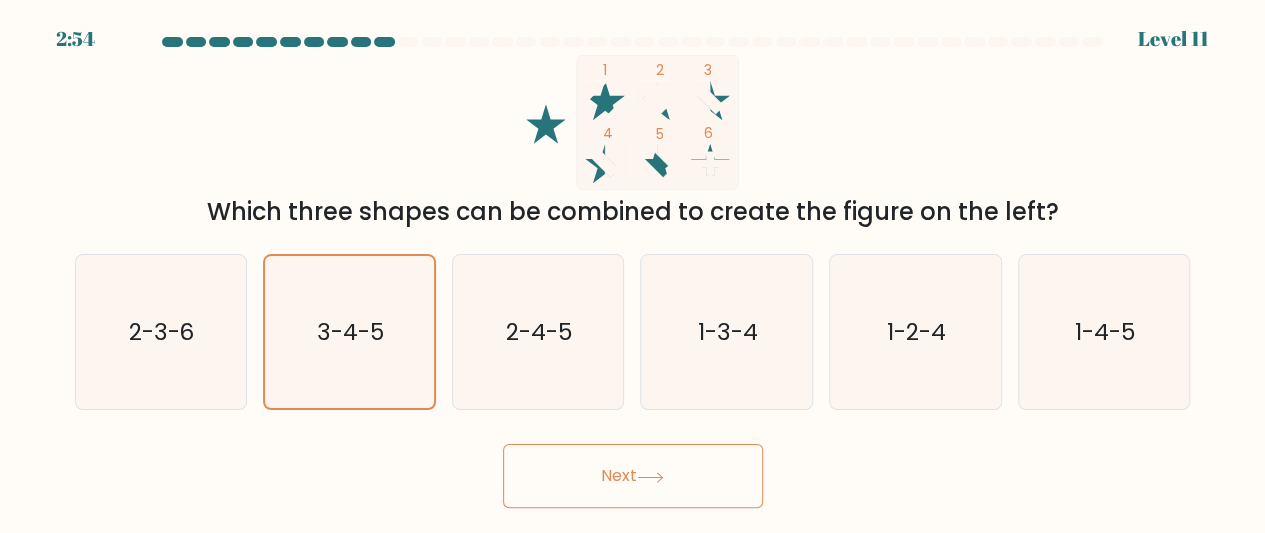 click on "Next" at bounding box center [633, 476] 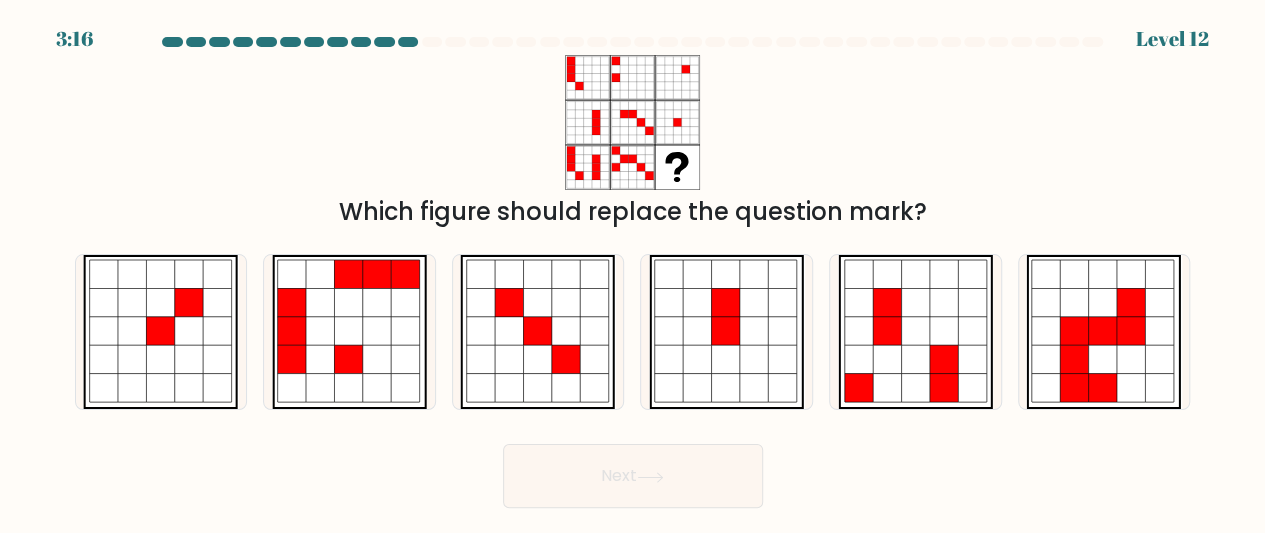 type 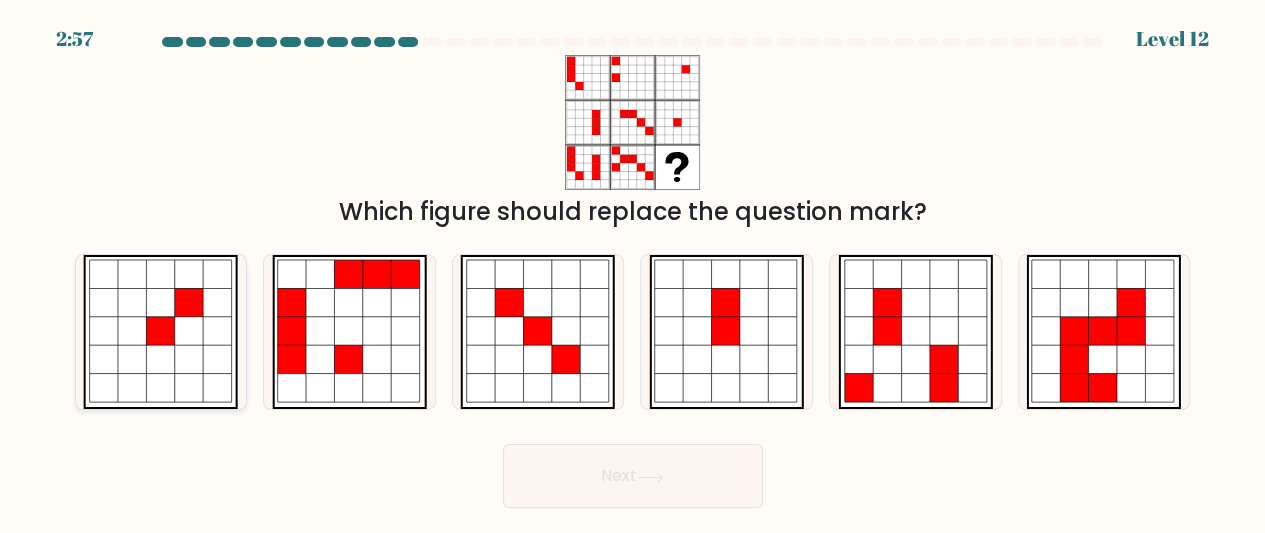 click 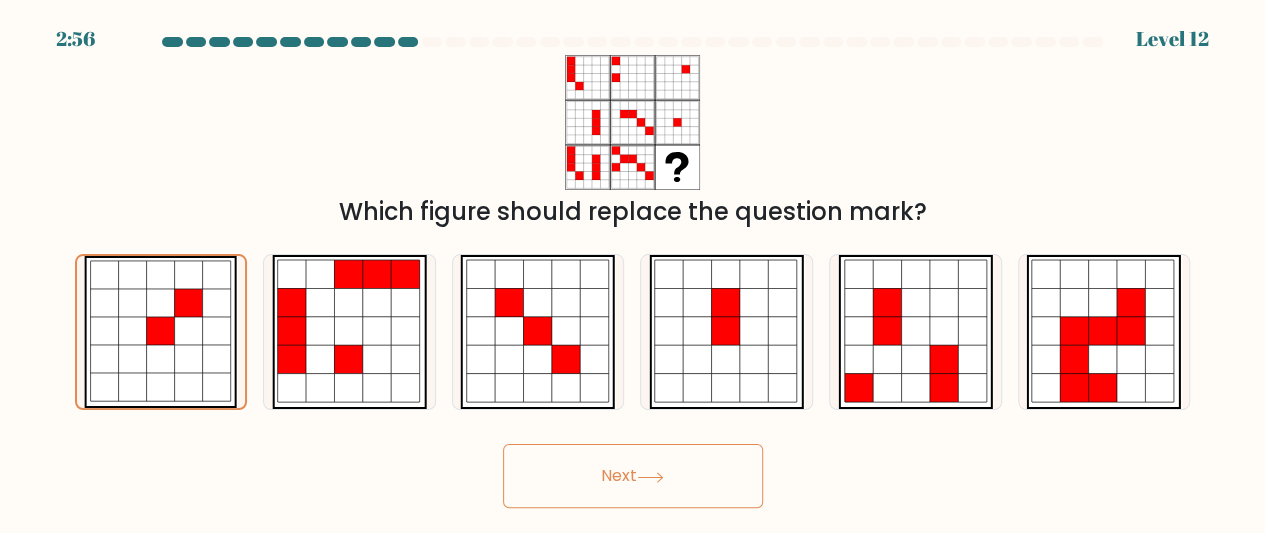 click on "Next" at bounding box center [633, 476] 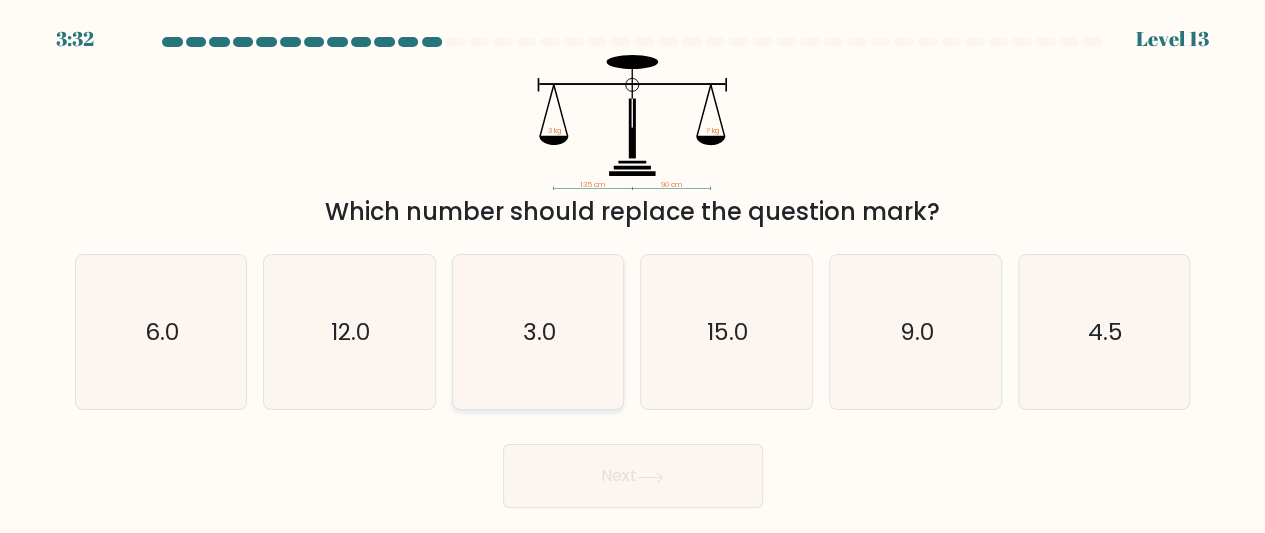 click on "3.0" 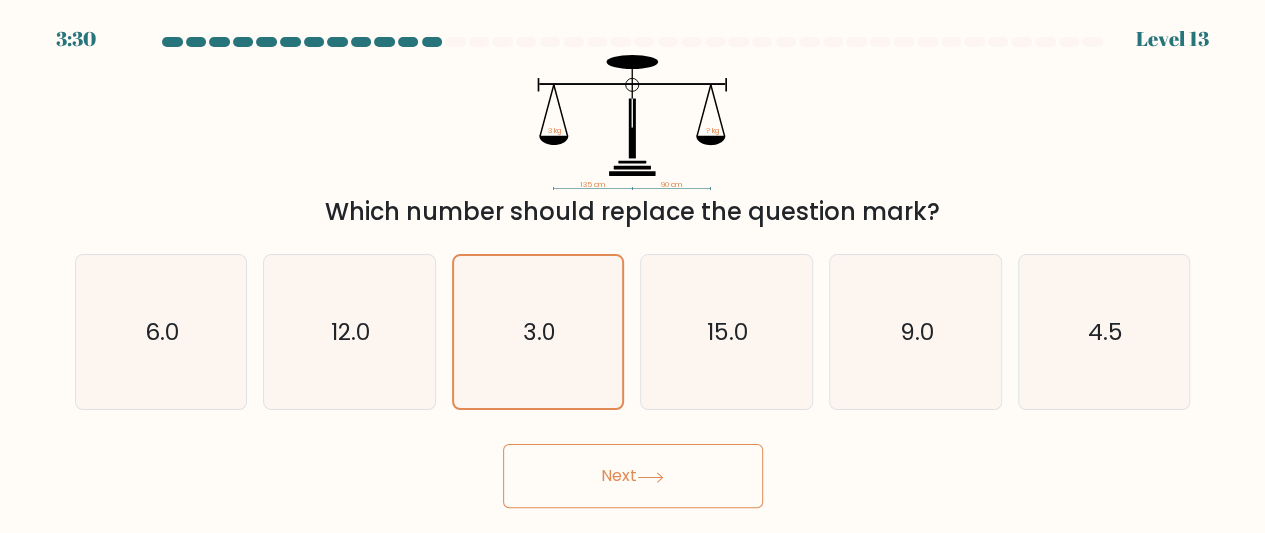 click on "Next" at bounding box center [633, 476] 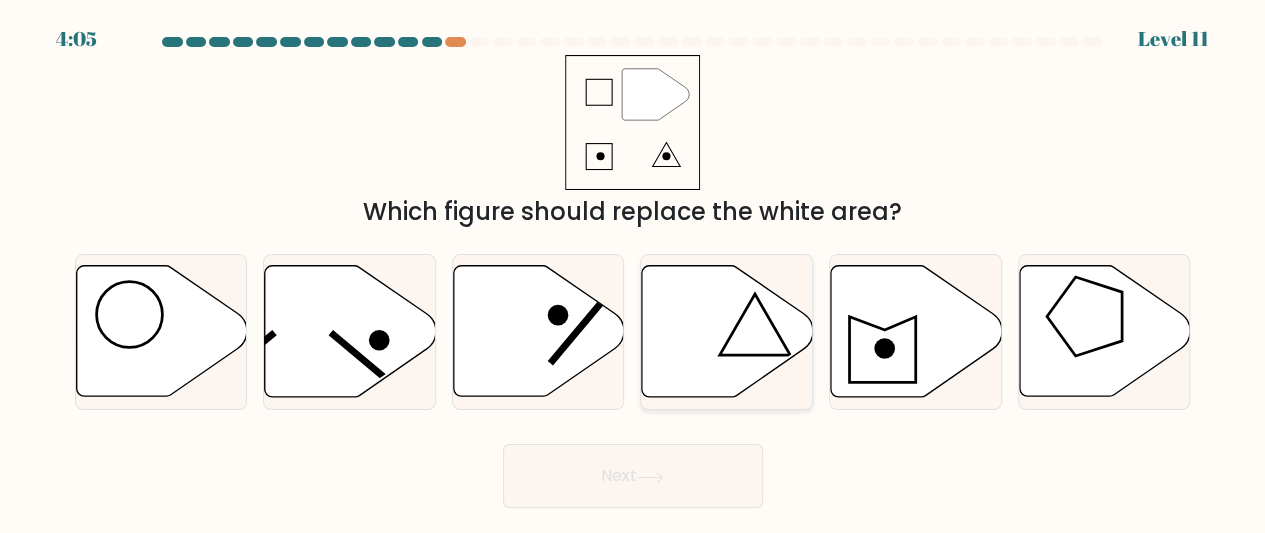 click 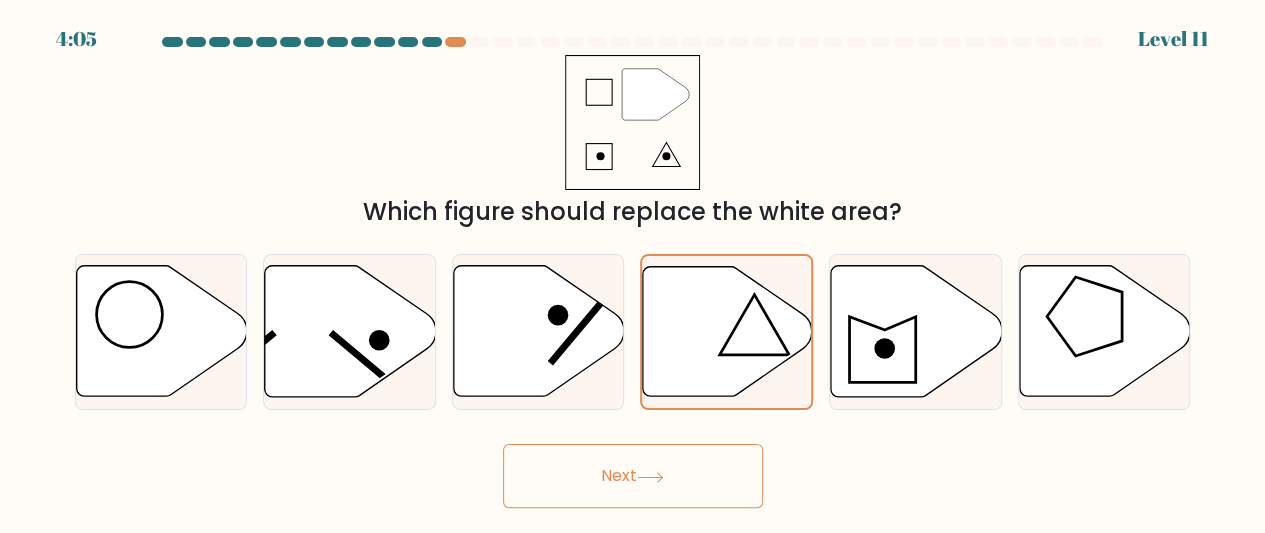 click on "Next" at bounding box center [633, 476] 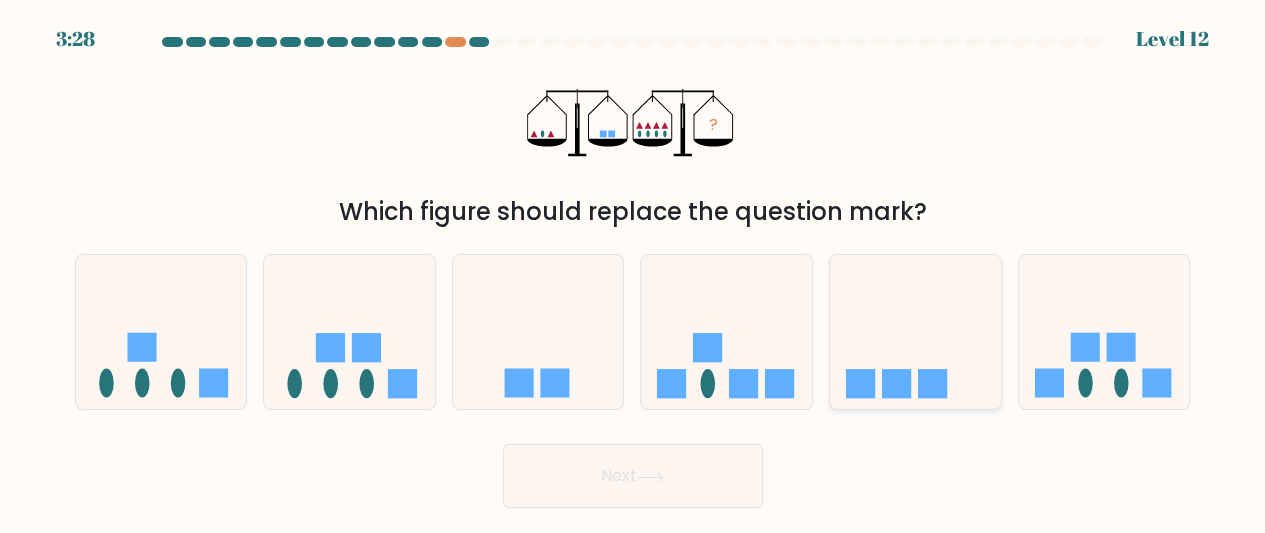 click 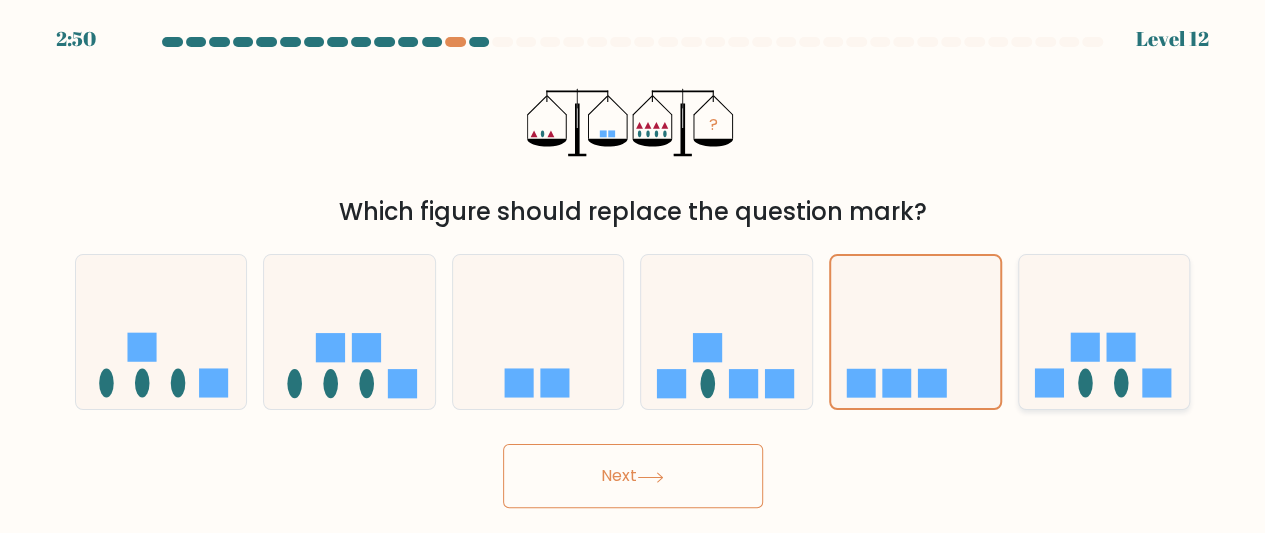 click 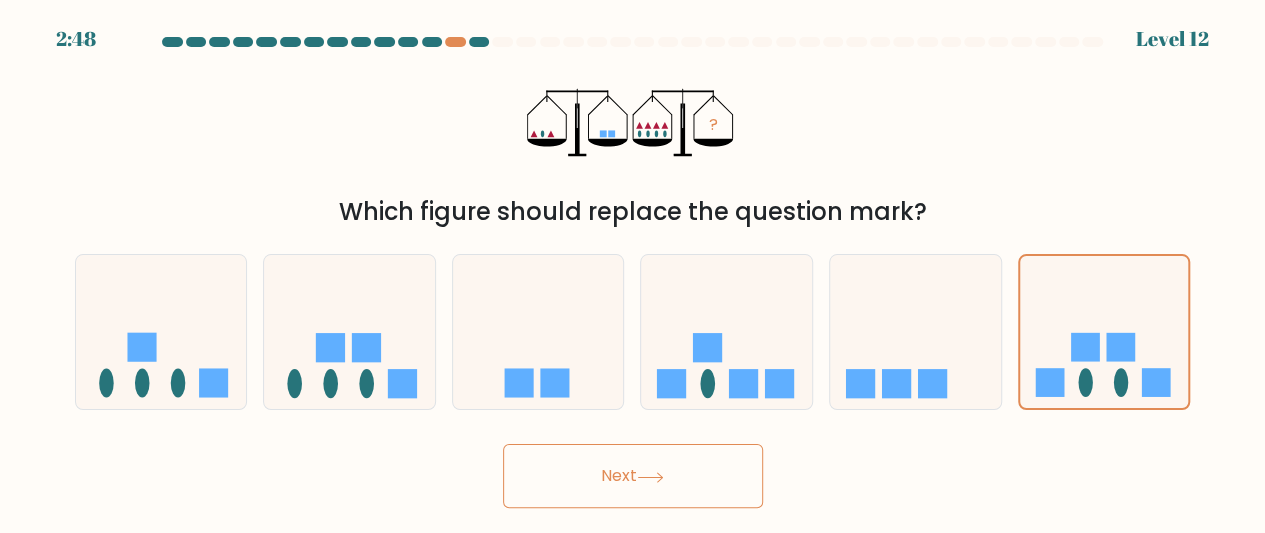 click on "Next" at bounding box center (633, 476) 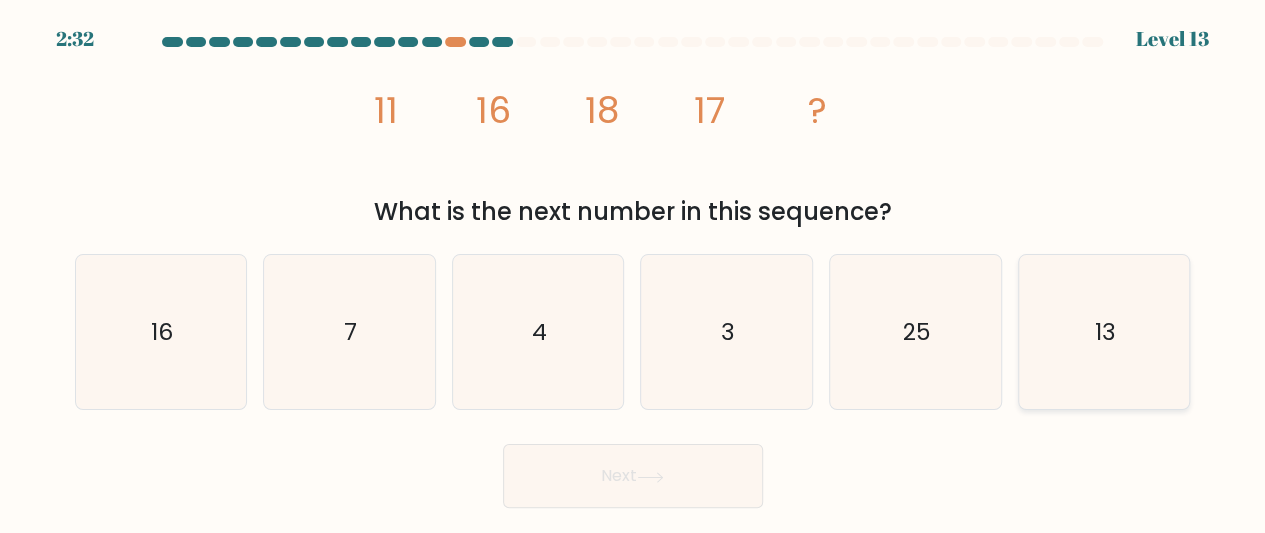 click on "13" 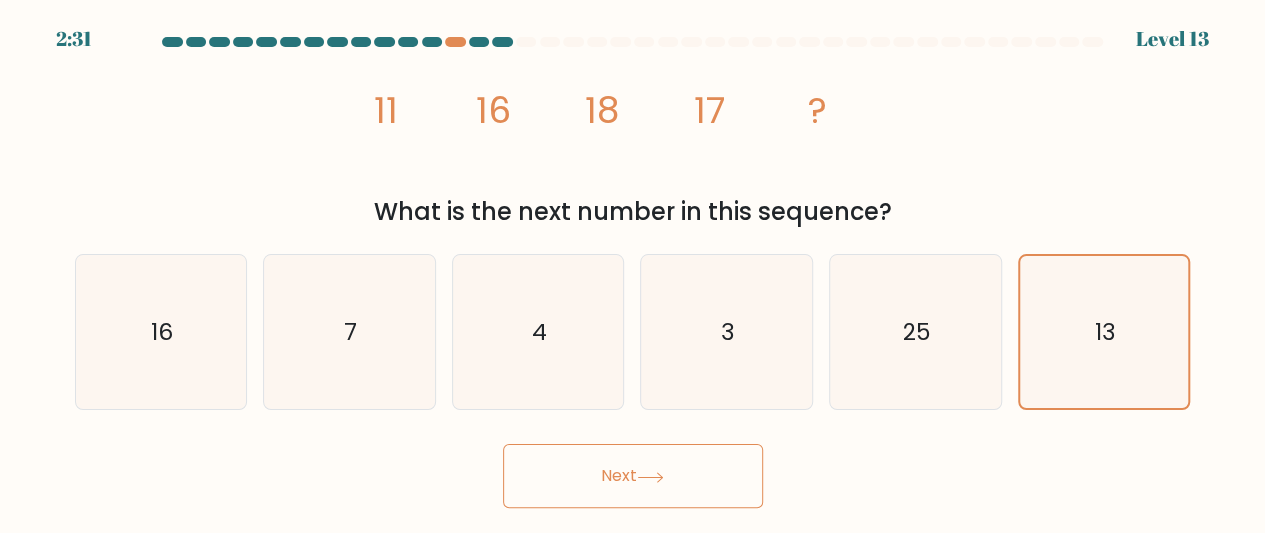 click on "Next" at bounding box center [633, 476] 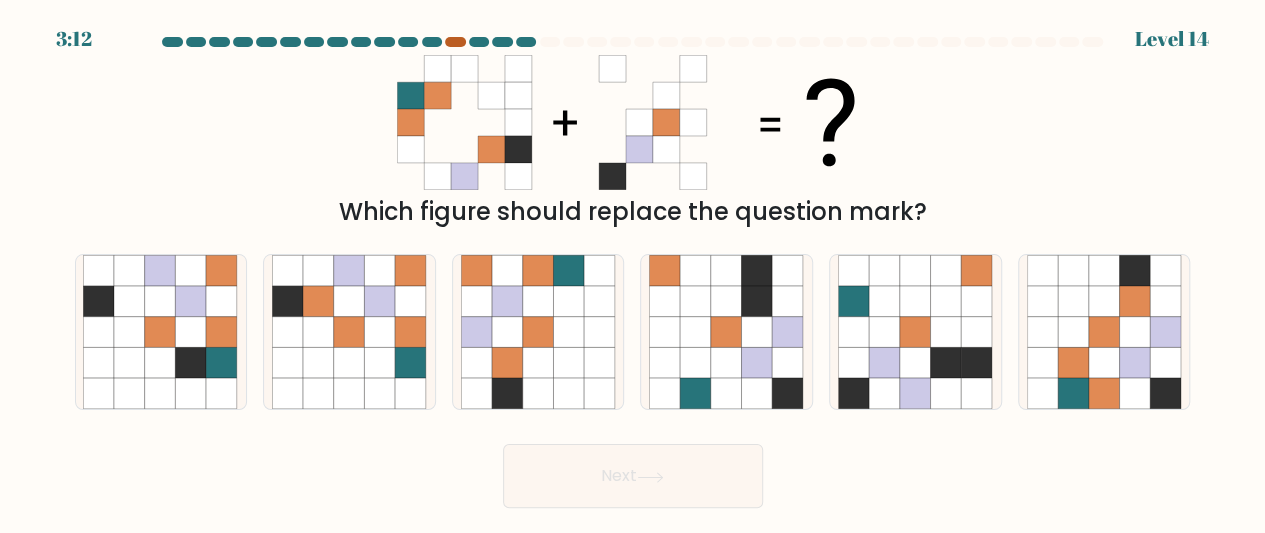 click at bounding box center (455, 42) 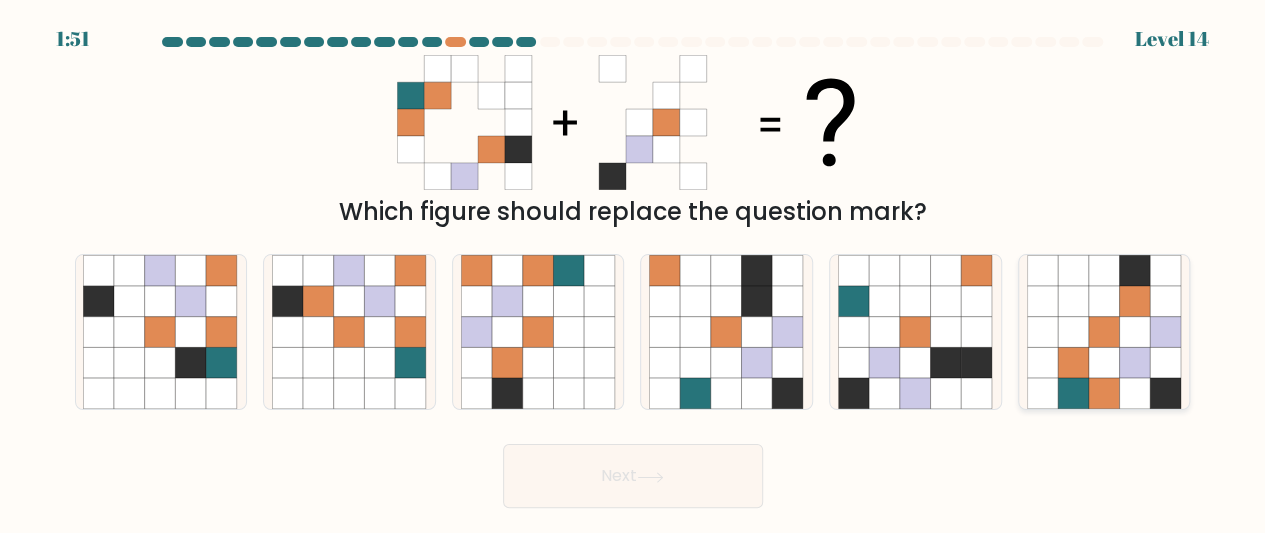 click 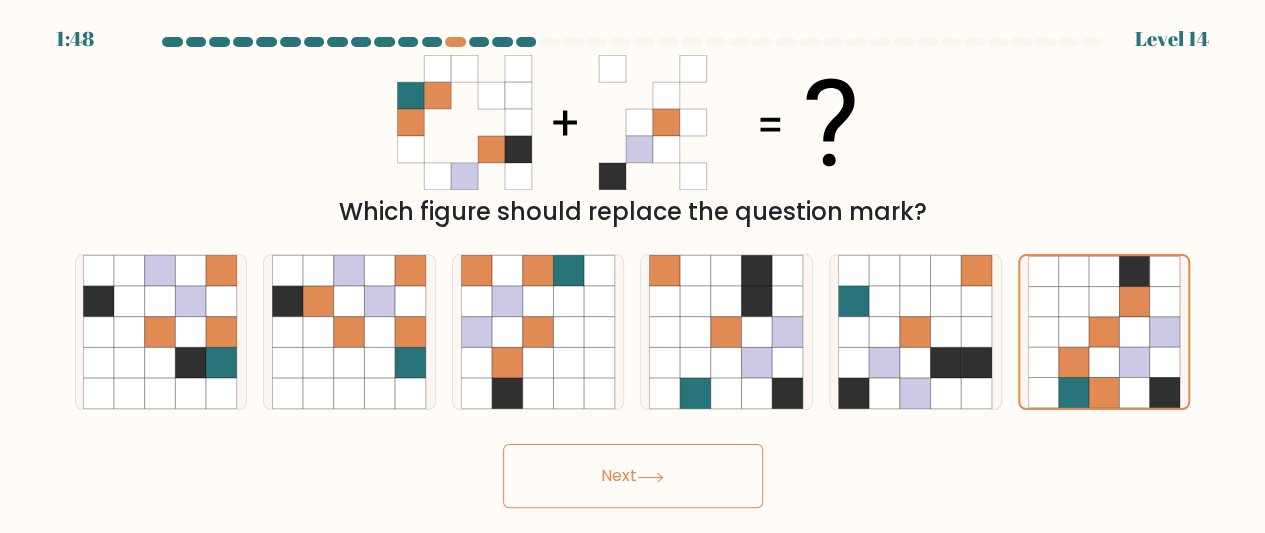 click on "Next" at bounding box center (633, 476) 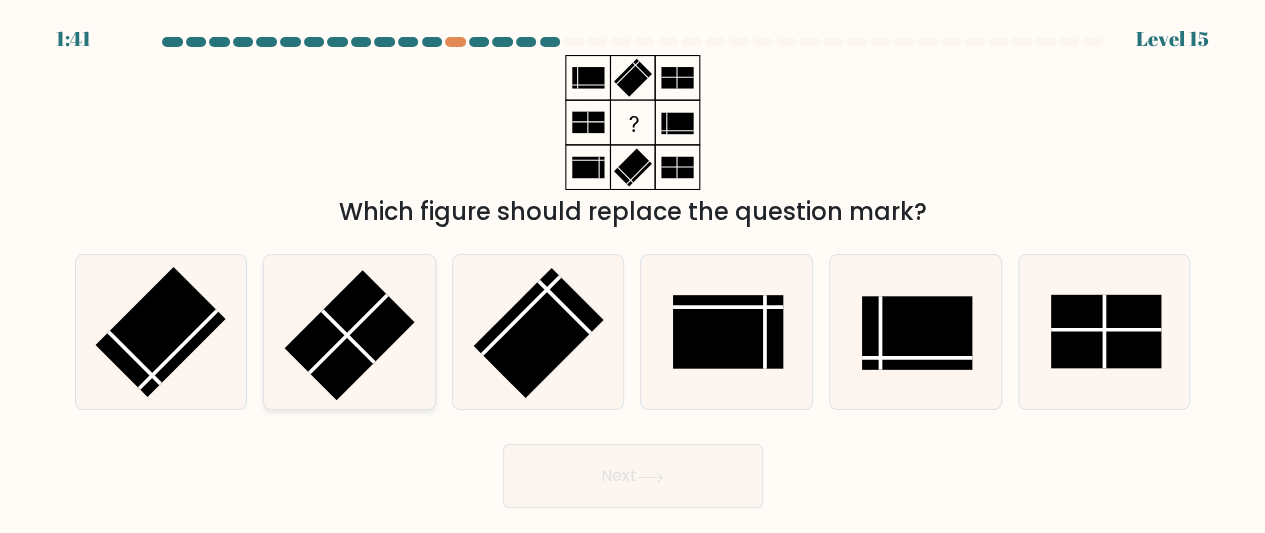 click 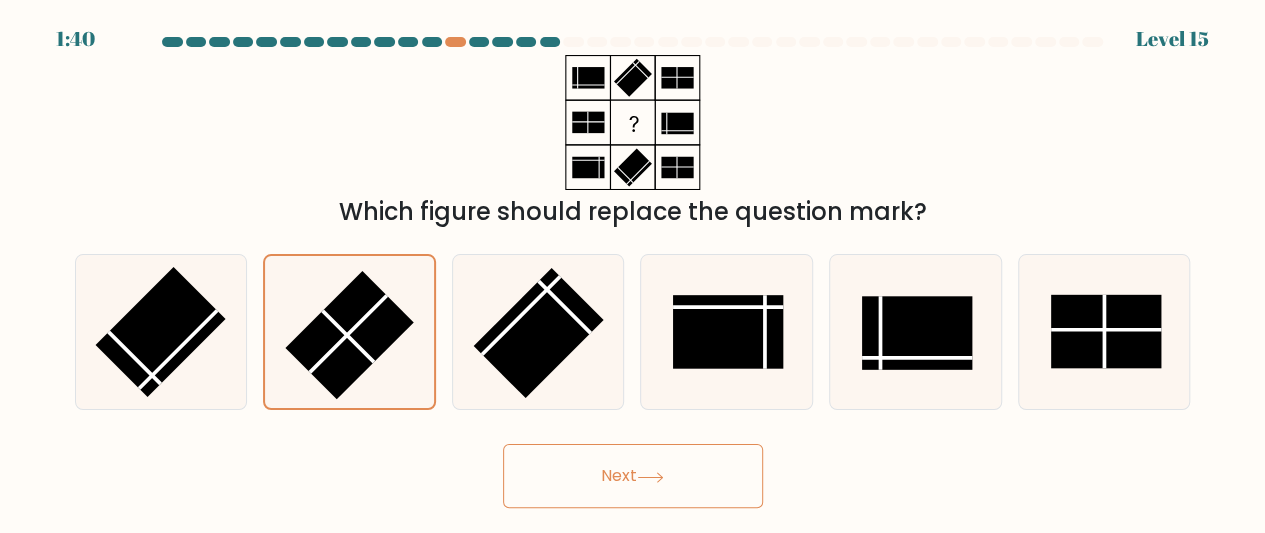 click on "Next" at bounding box center [633, 476] 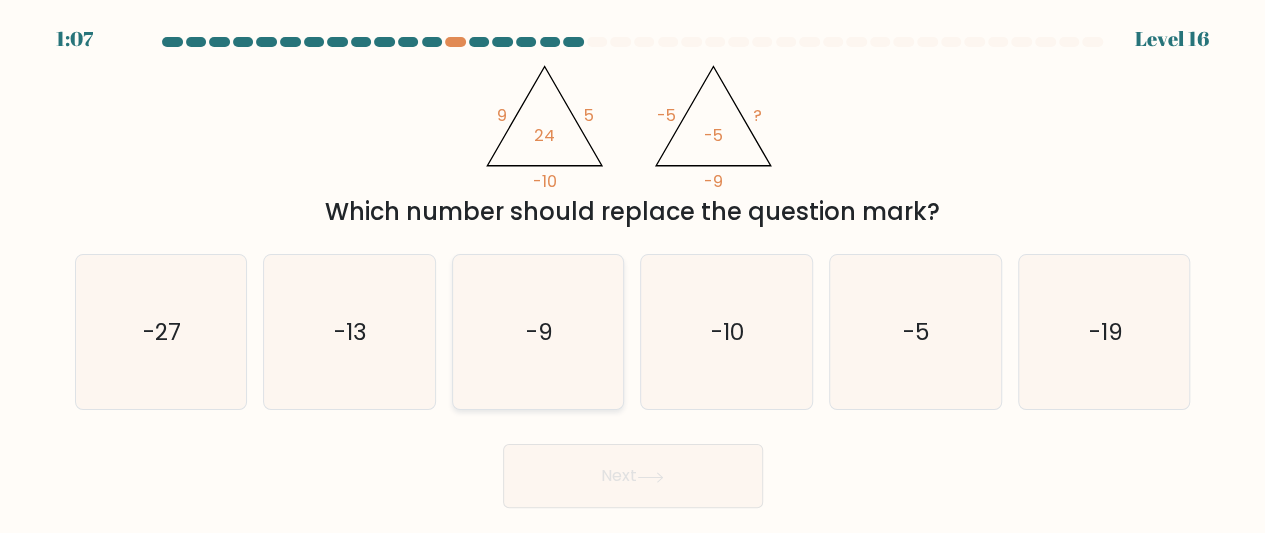 click on "-9" 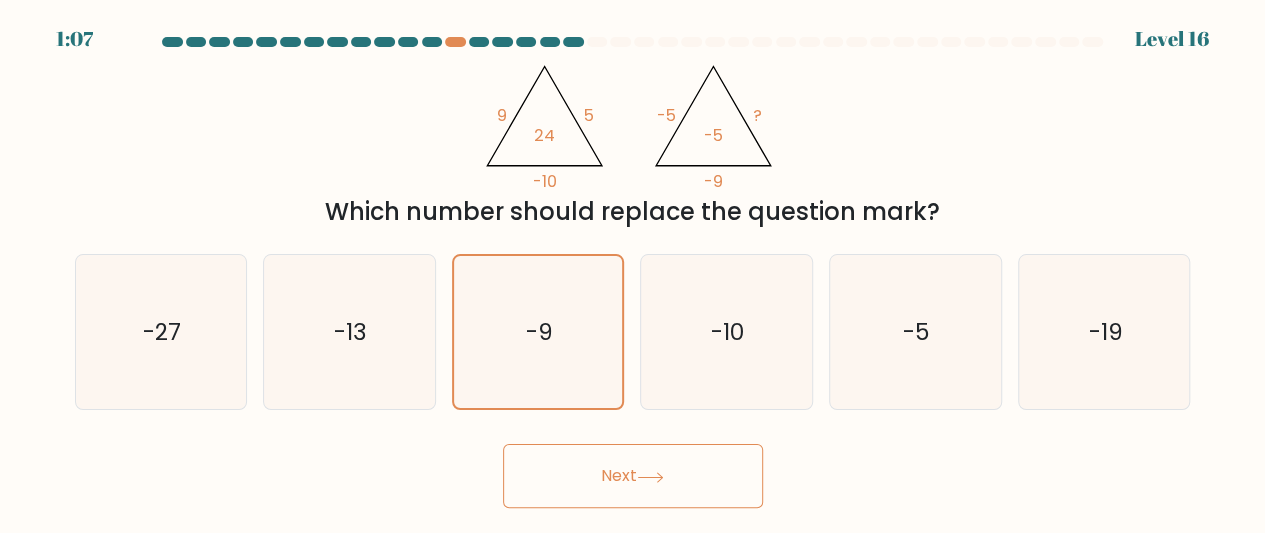 click on "Next" at bounding box center (633, 476) 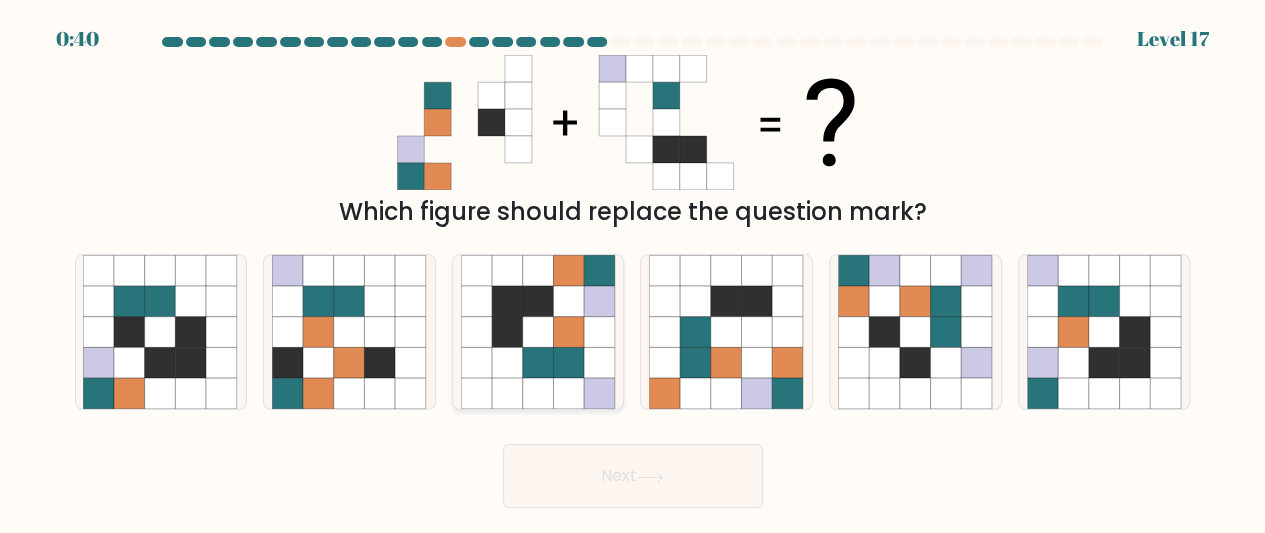 click 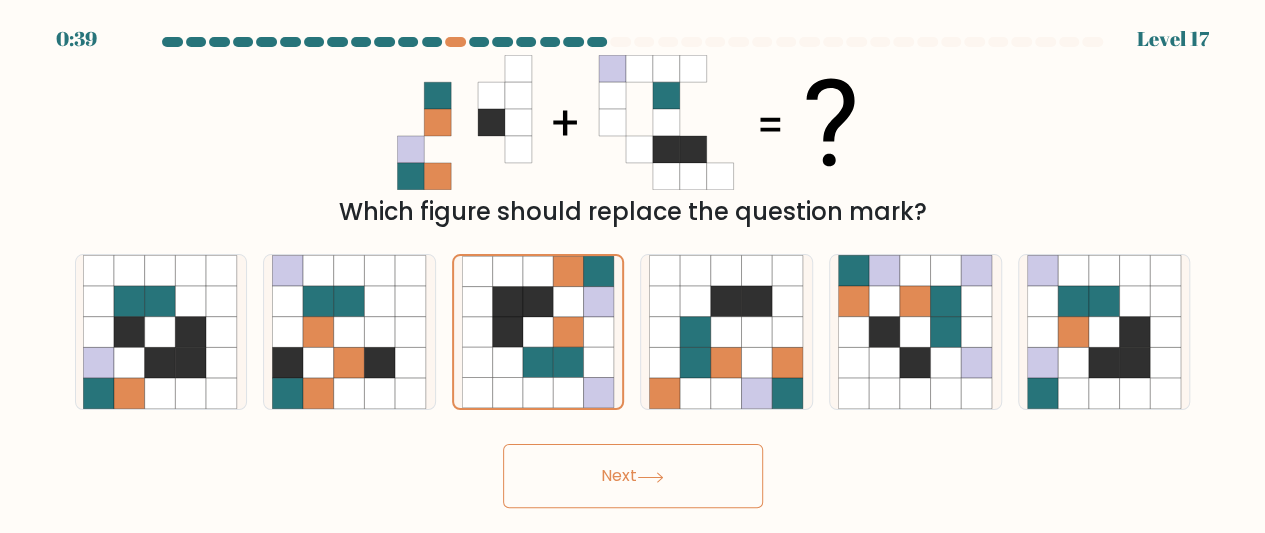 click on "Next" at bounding box center [633, 476] 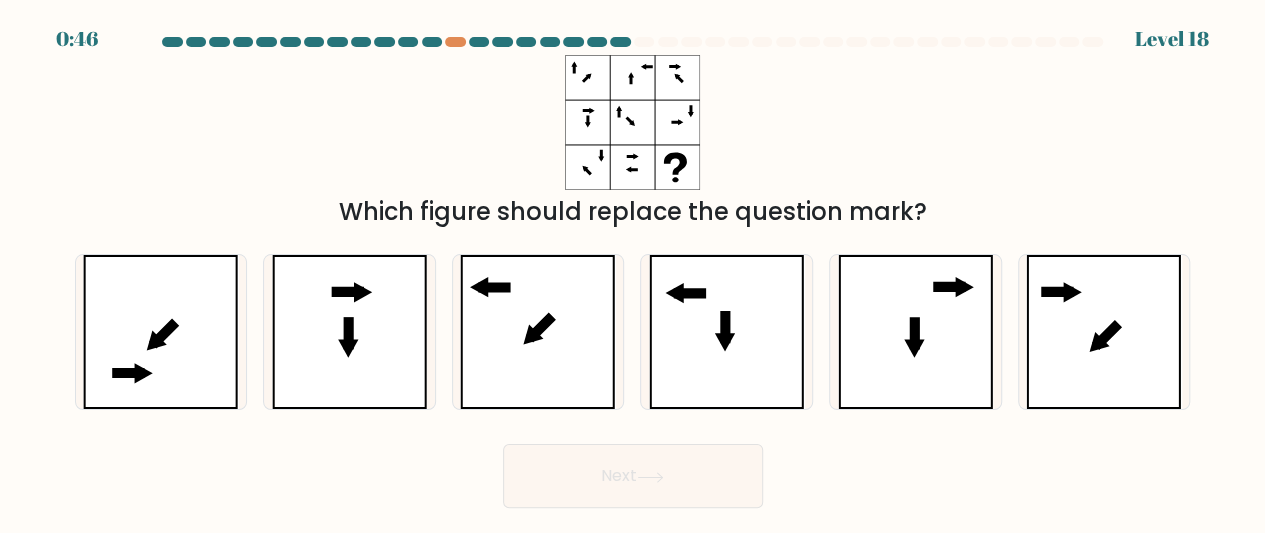 click on "a.
b.
c.
d." at bounding box center (633, 324) 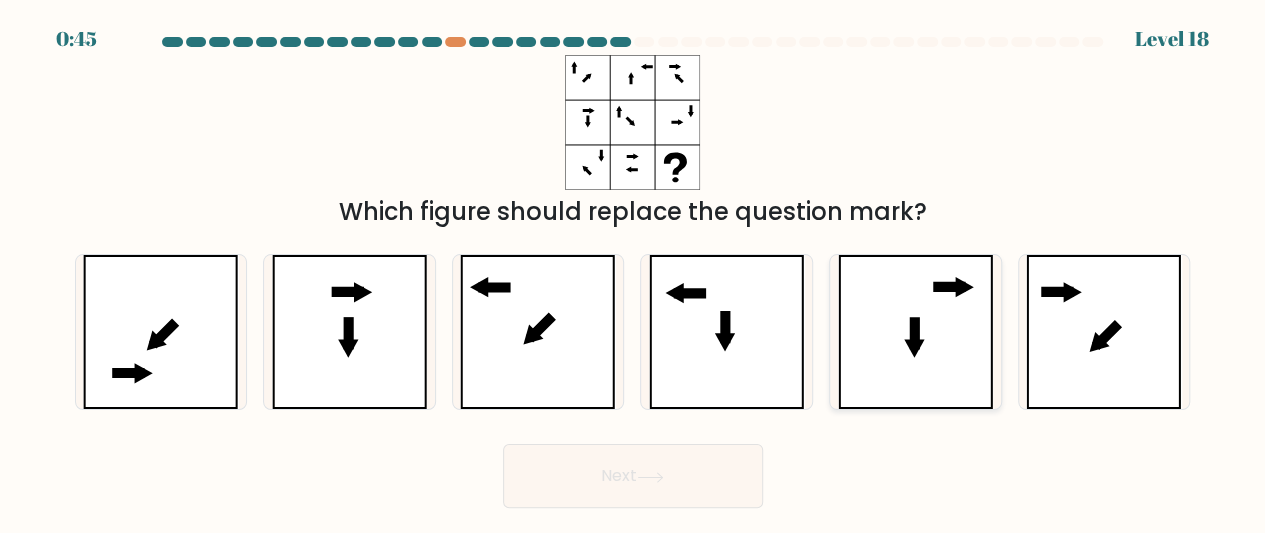 drag, startPoint x: 945, startPoint y: 321, endPoint x: 853, endPoint y: 393, distance: 116.82465 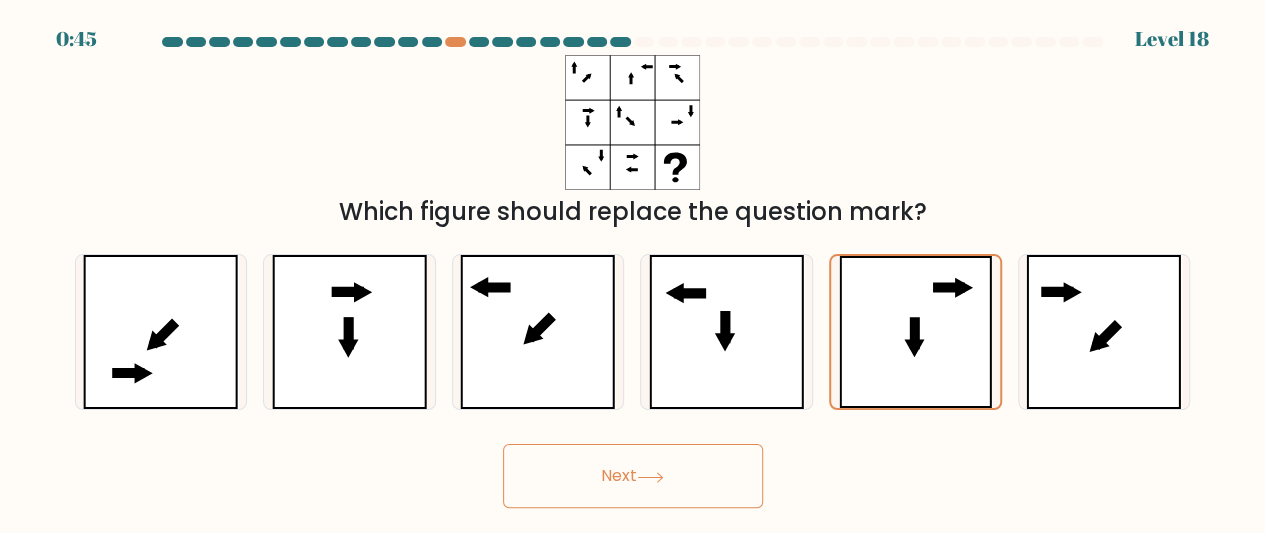 click 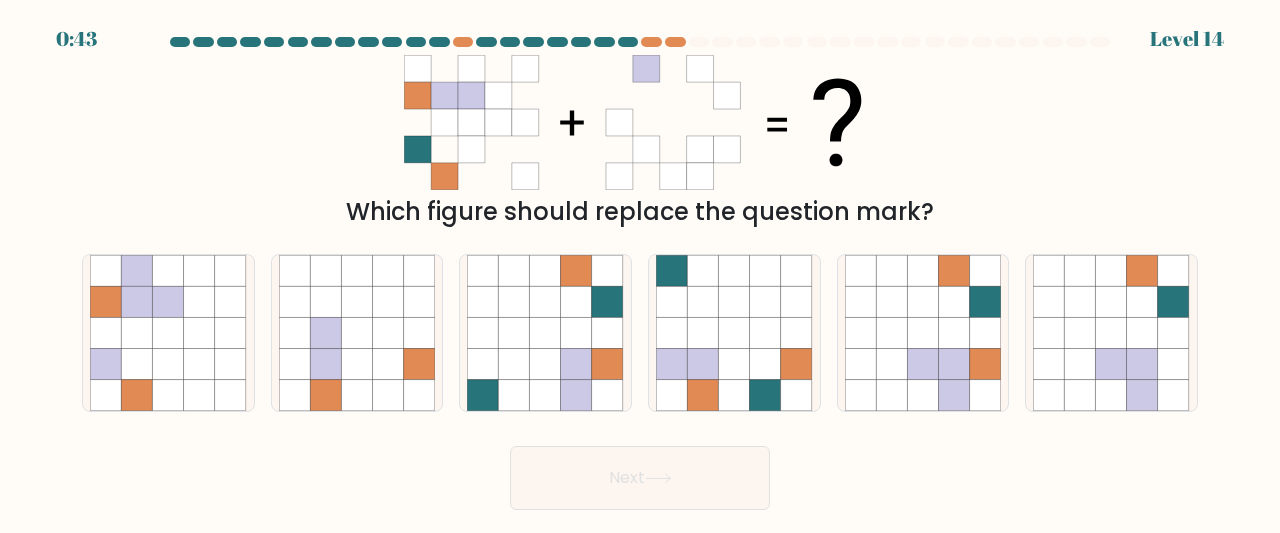 scroll, scrollTop: 0, scrollLeft: 0, axis: both 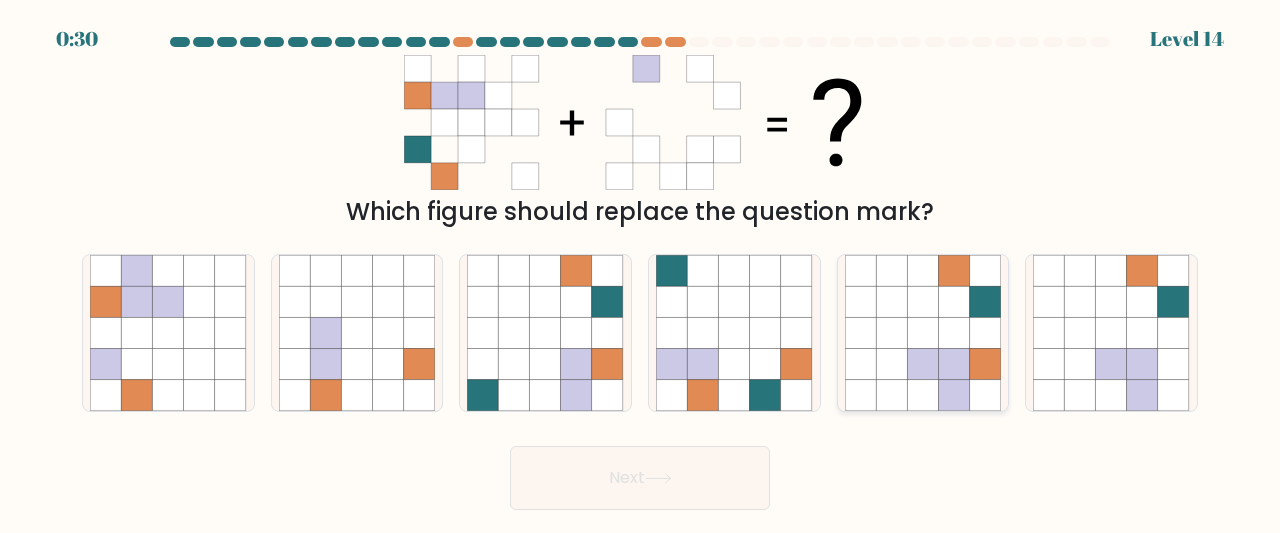 click 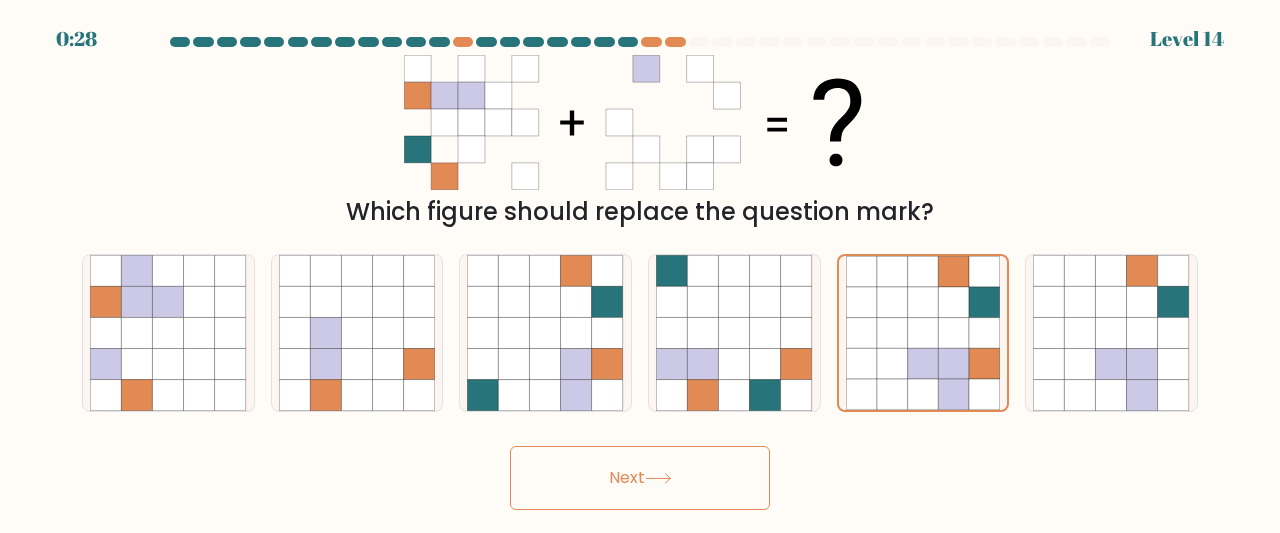click on "Next" at bounding box center [640, 478] 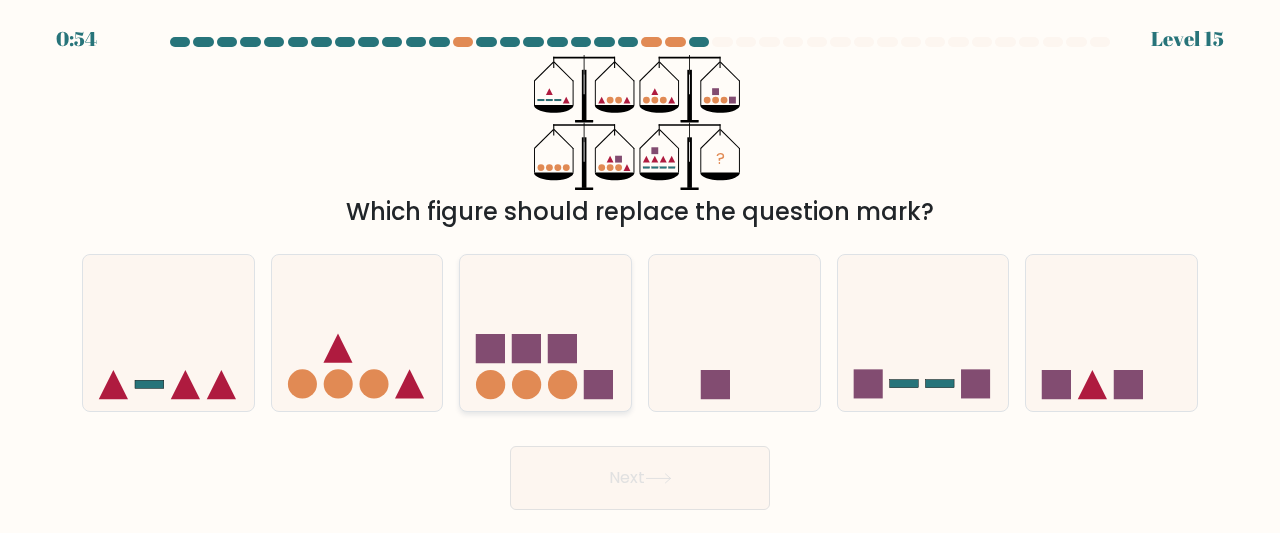 drag, startPoint x: 568, startPoint y: 313, endPoint x: 588, endPoint y: 372, distance: 62.297672 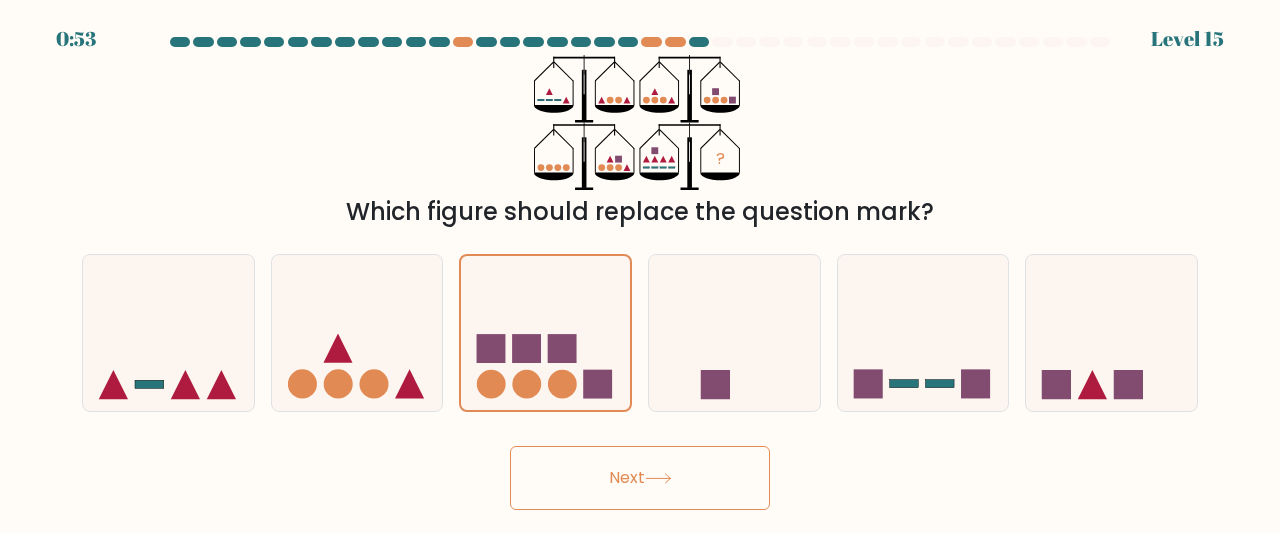 click on "Next" at bounding box center (640, 478) 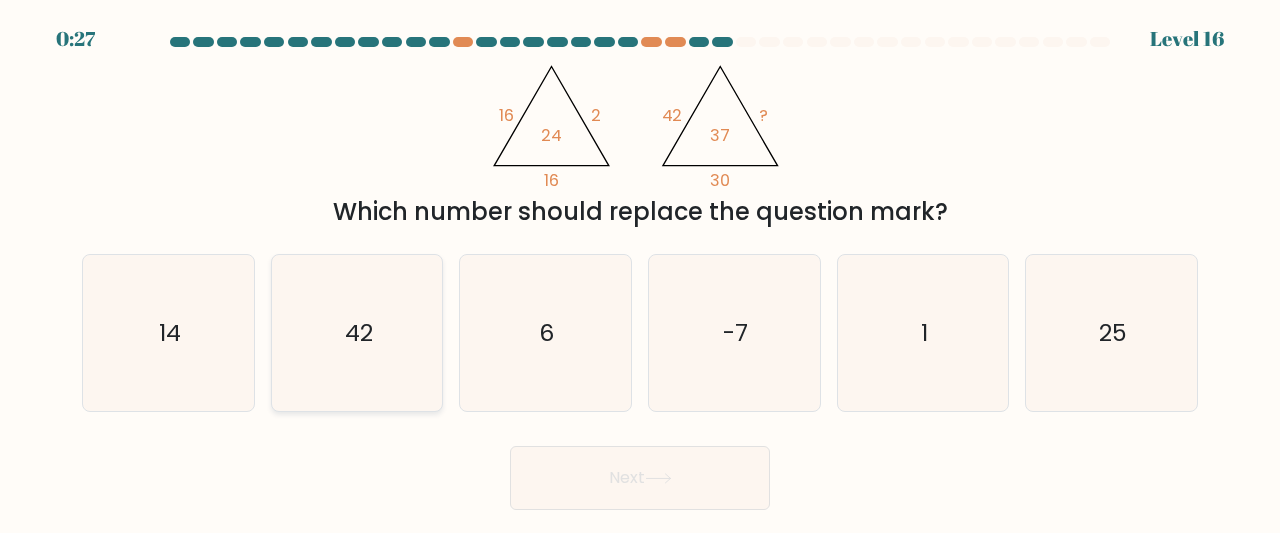 click on "42" 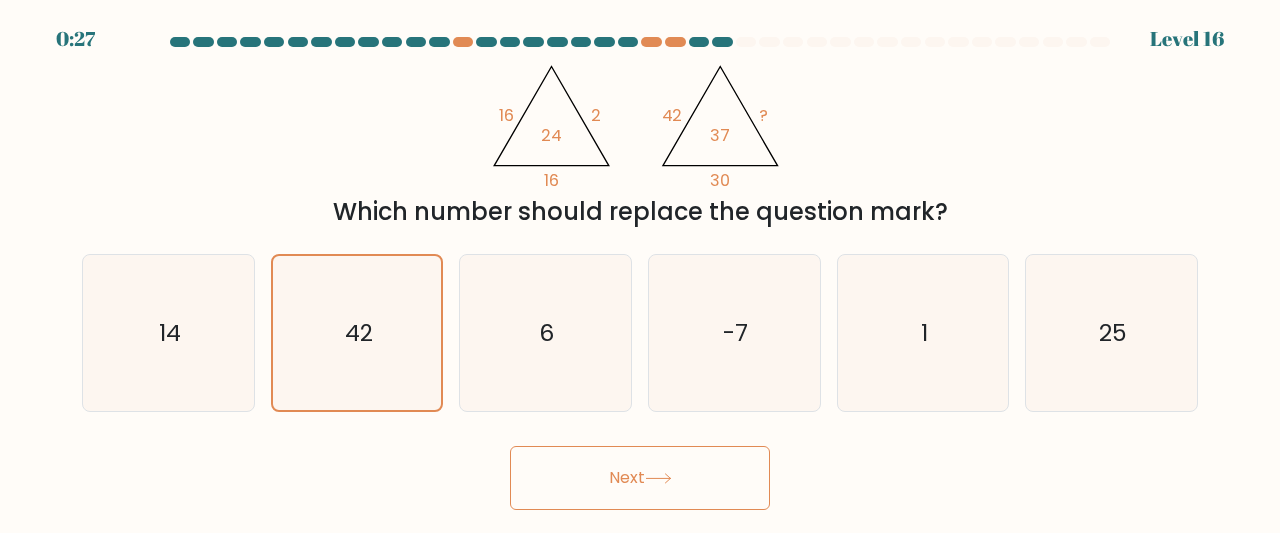 click on "Next" at bounding box center (640, 478) 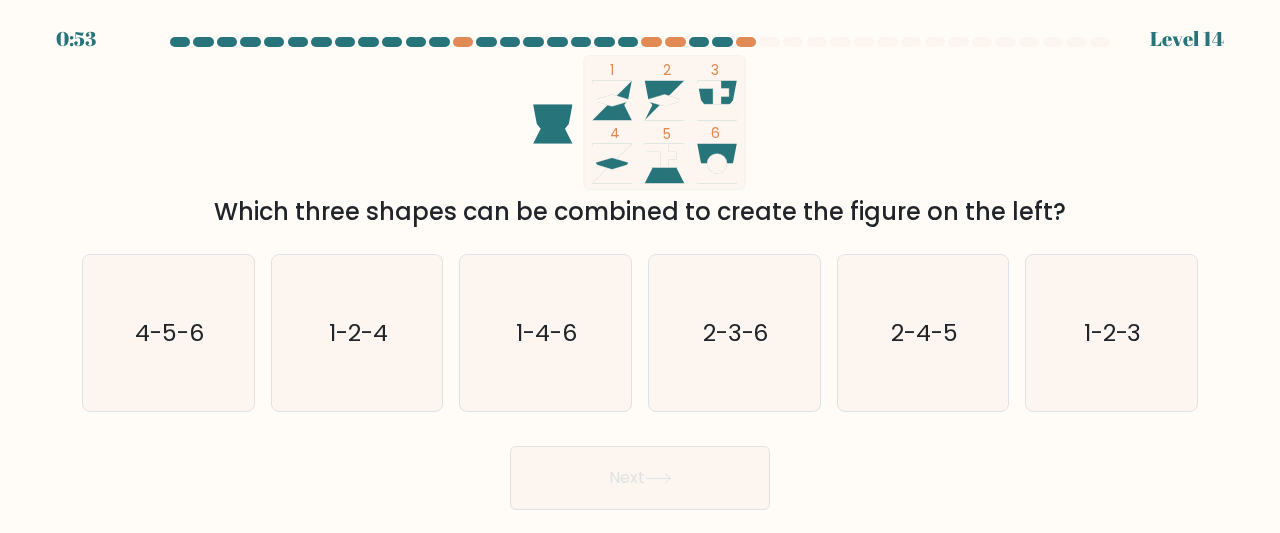 click 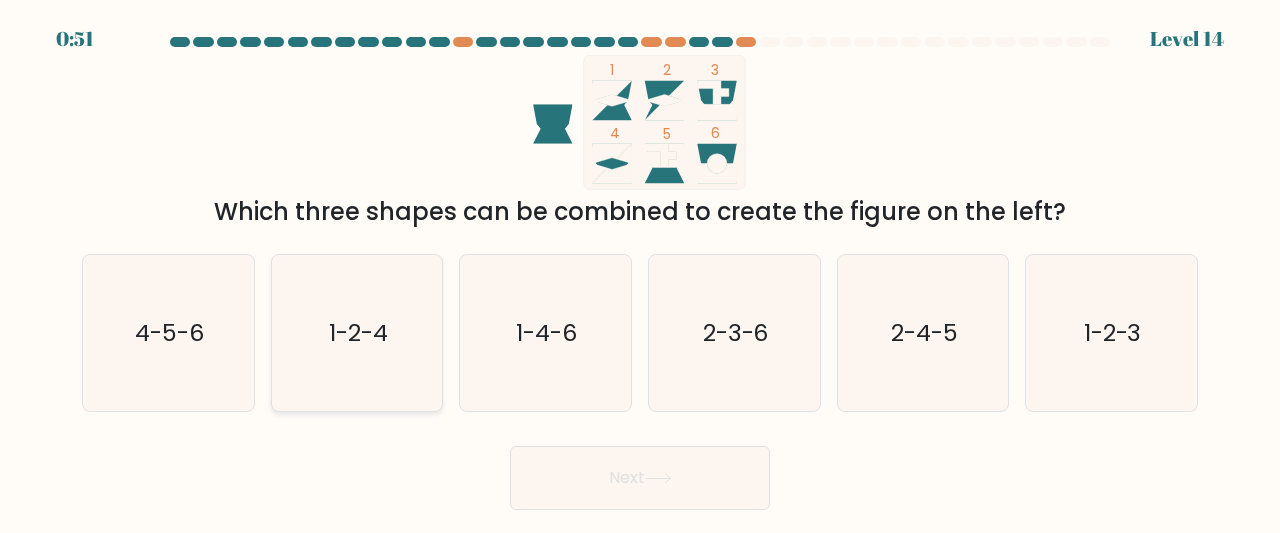 click on "1-2-4" 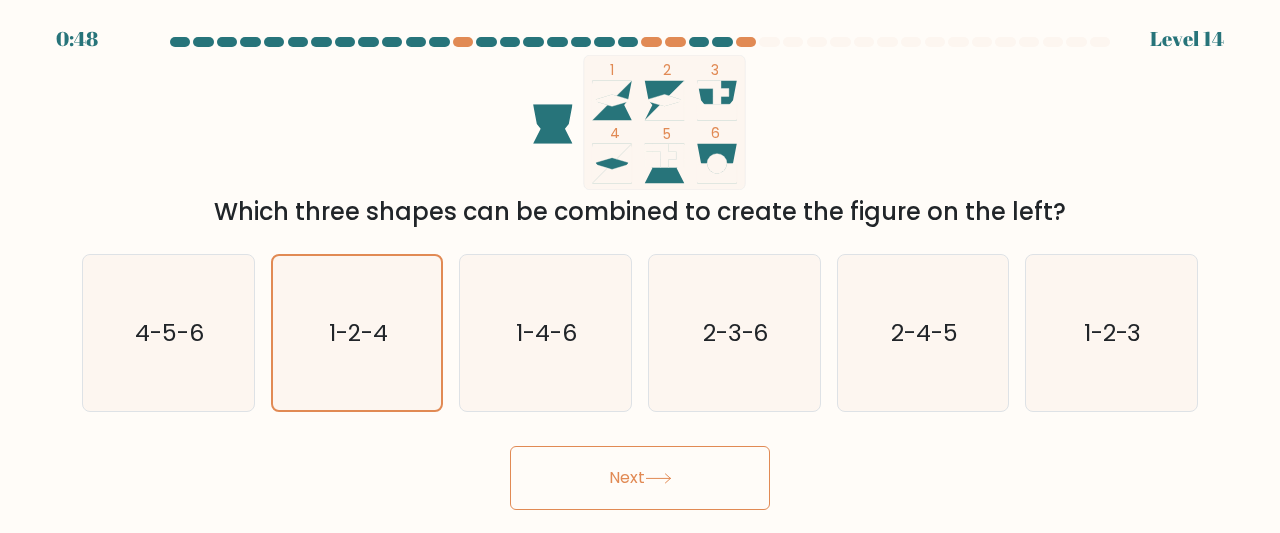 click on "Next" at bounding box center [640, 478] 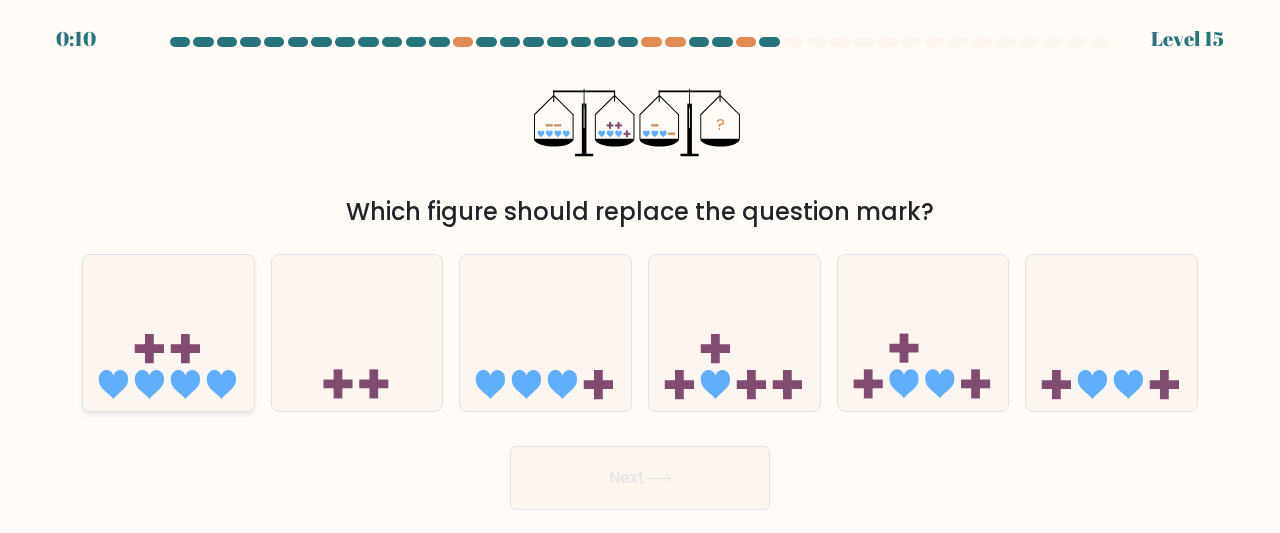 click 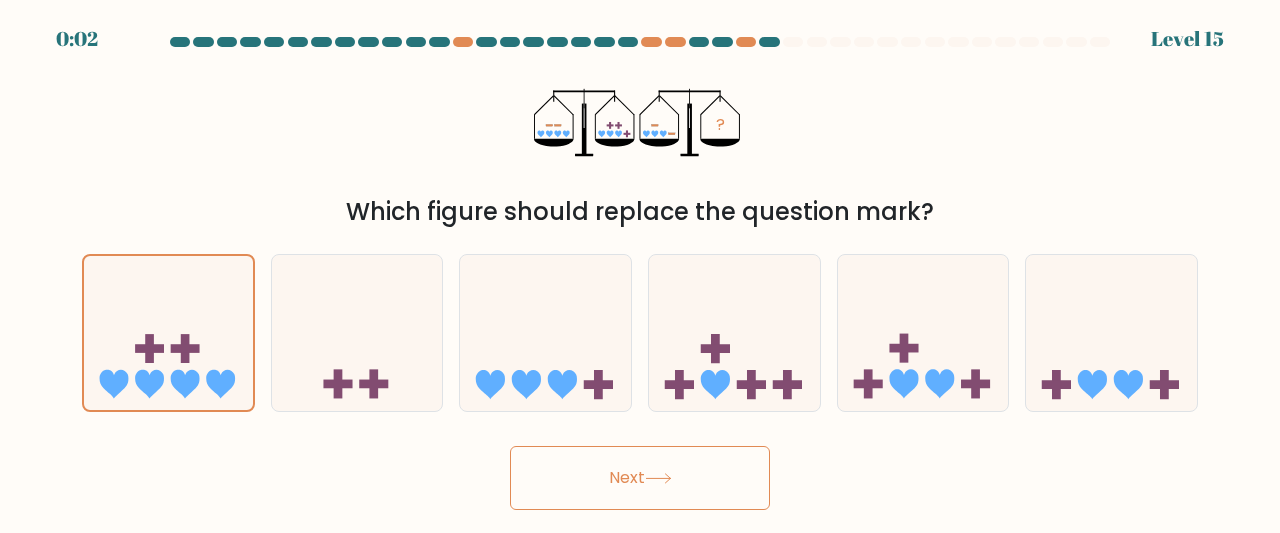 click on "Next" at bounding box center [640, 478] 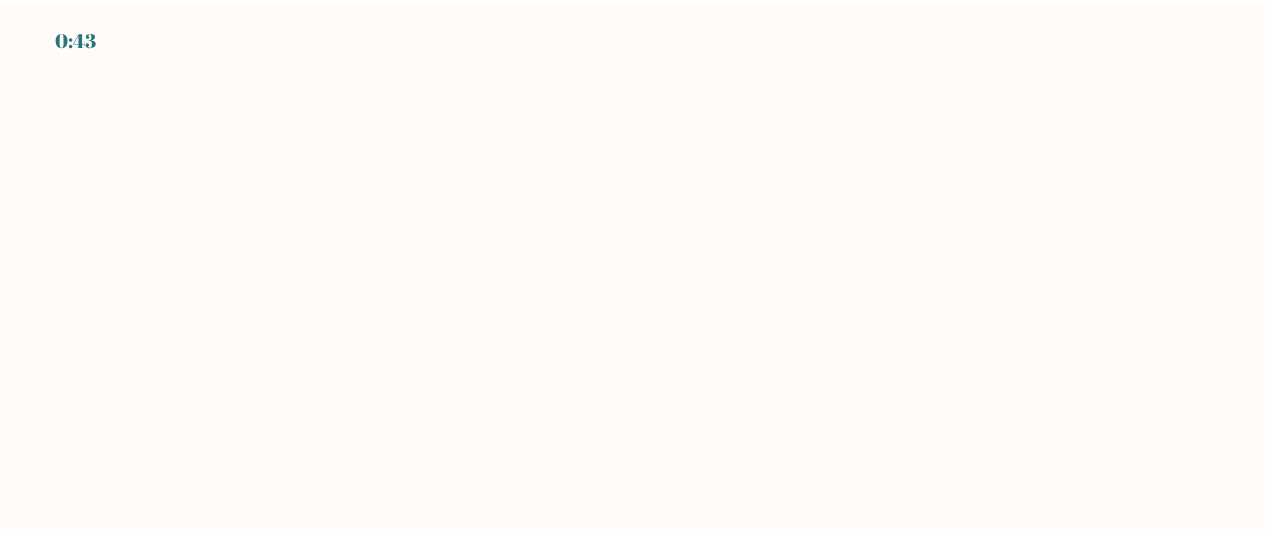 scroll, scrollTop: 0, scrollLeft: 0, axis: both 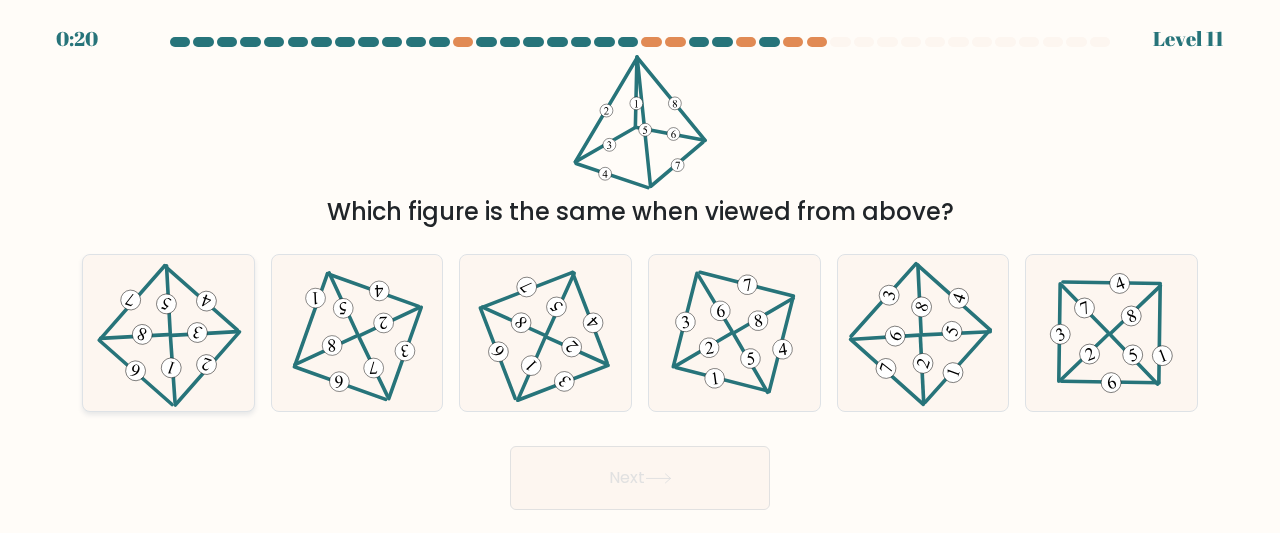 click 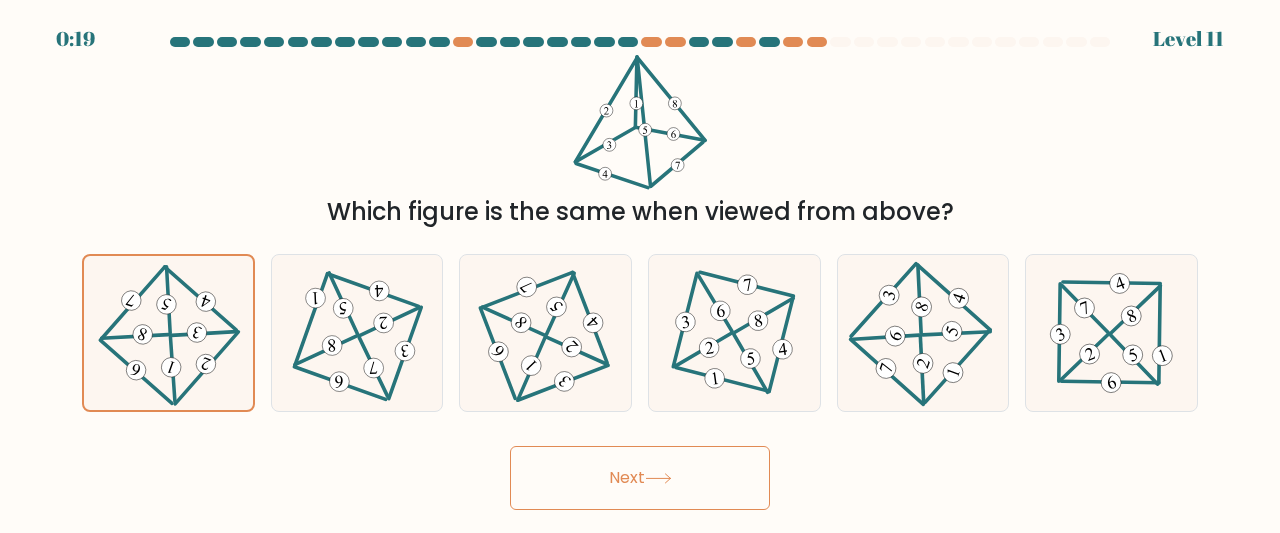 click on "Next" at bounding box center [640, 478] 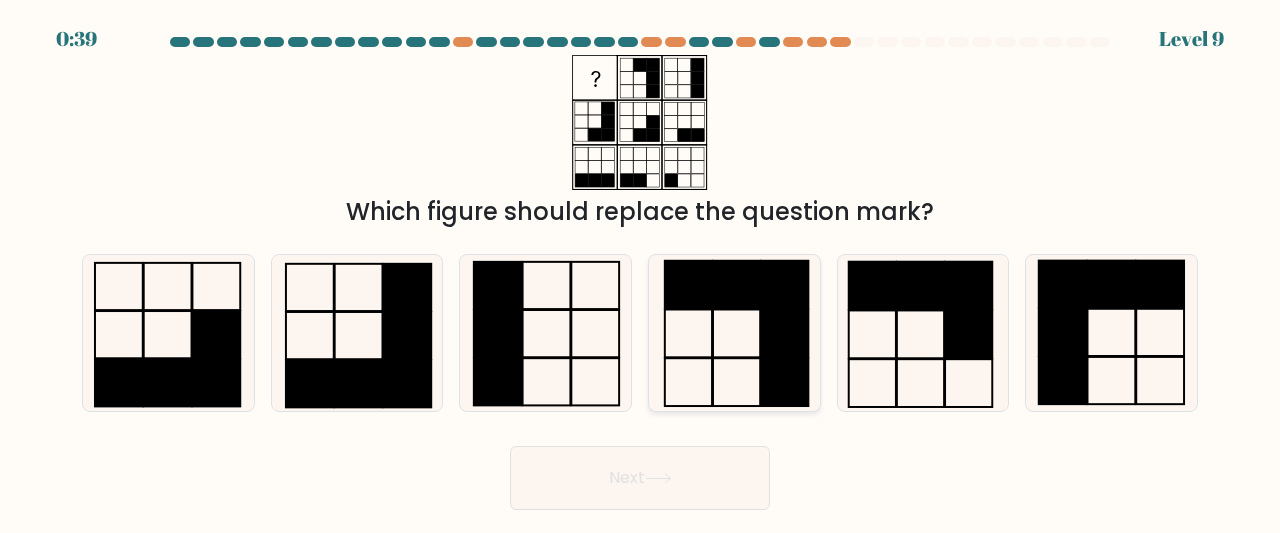 click 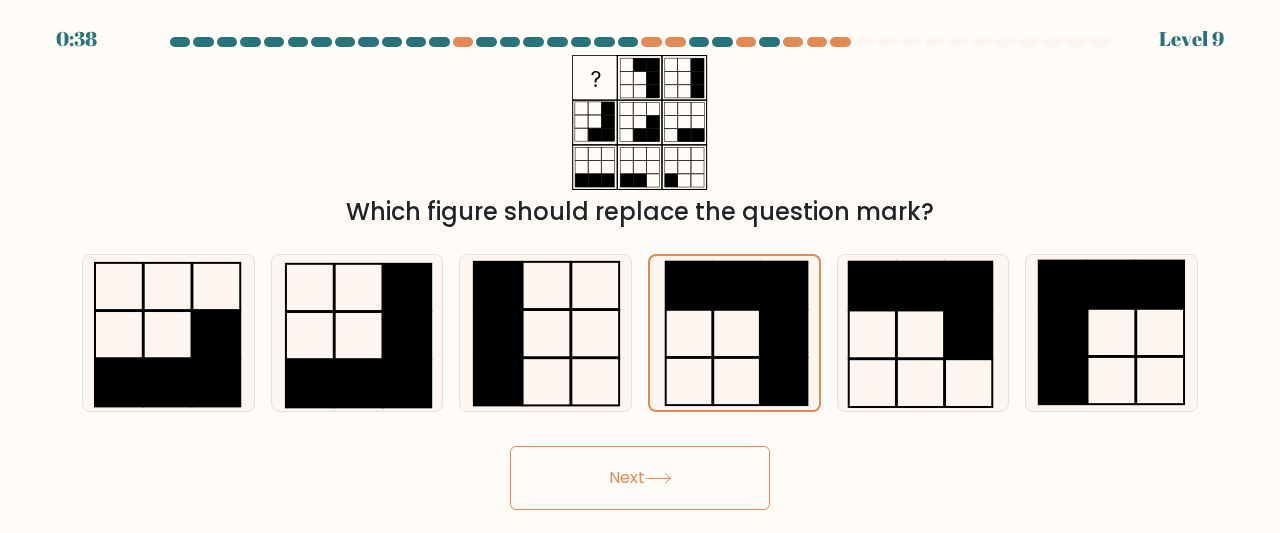 click on "Next" at bounding box center [640, 478] 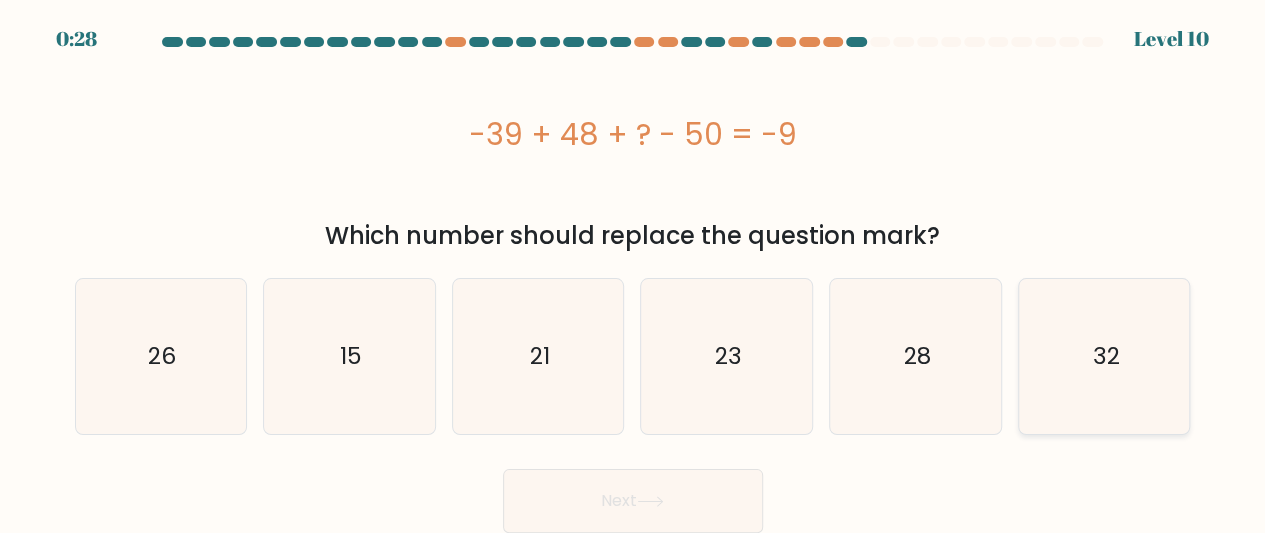 click on "32" 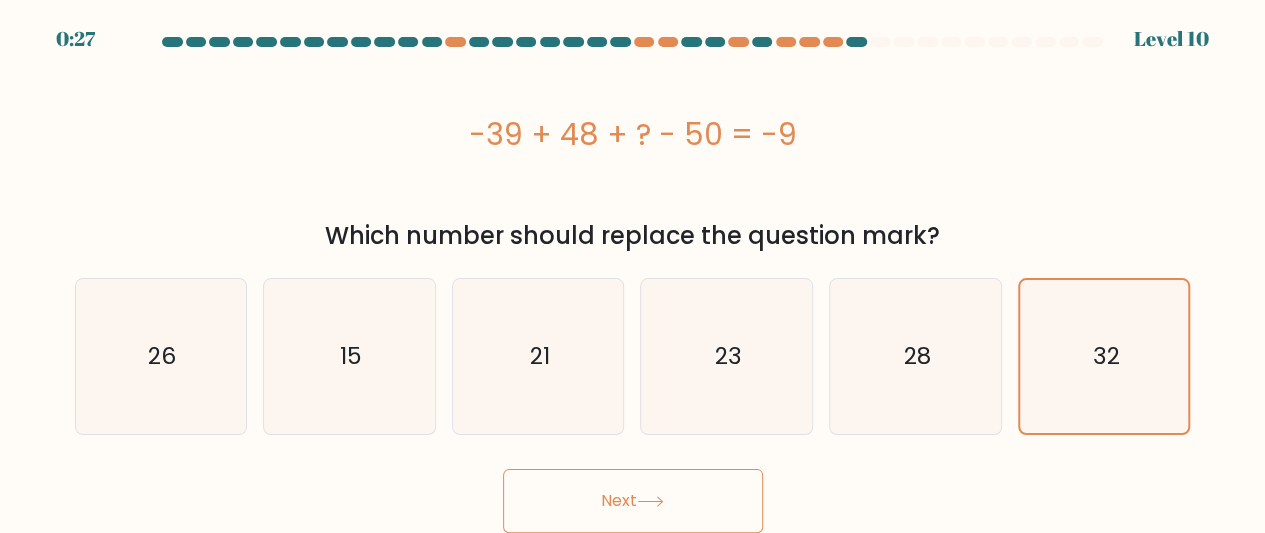 click on "Next" at bounding box center (633, 501) 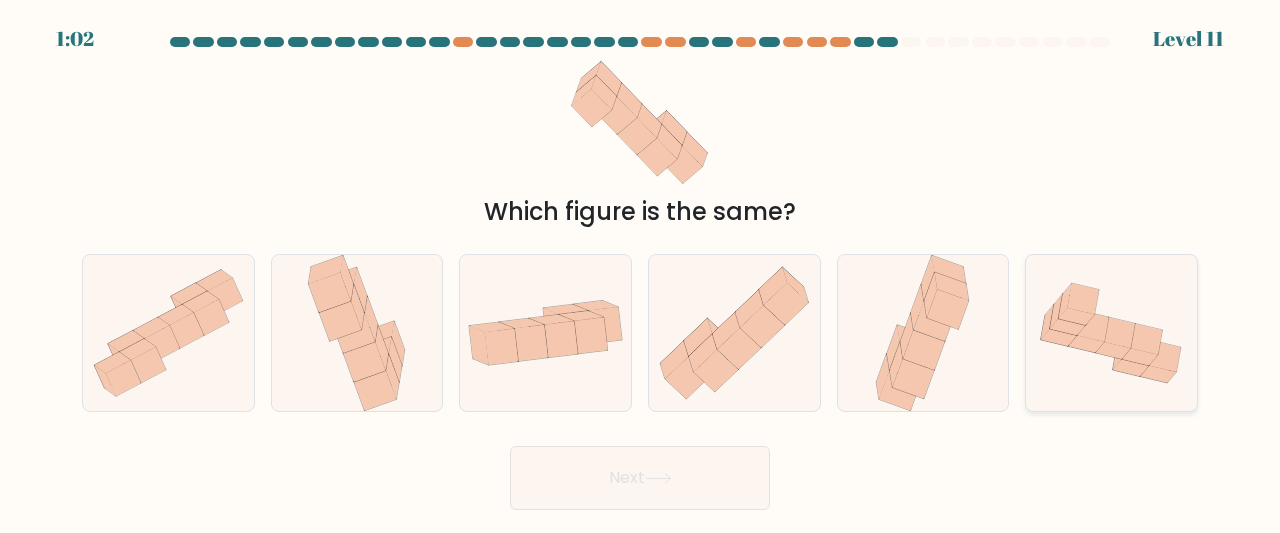 click 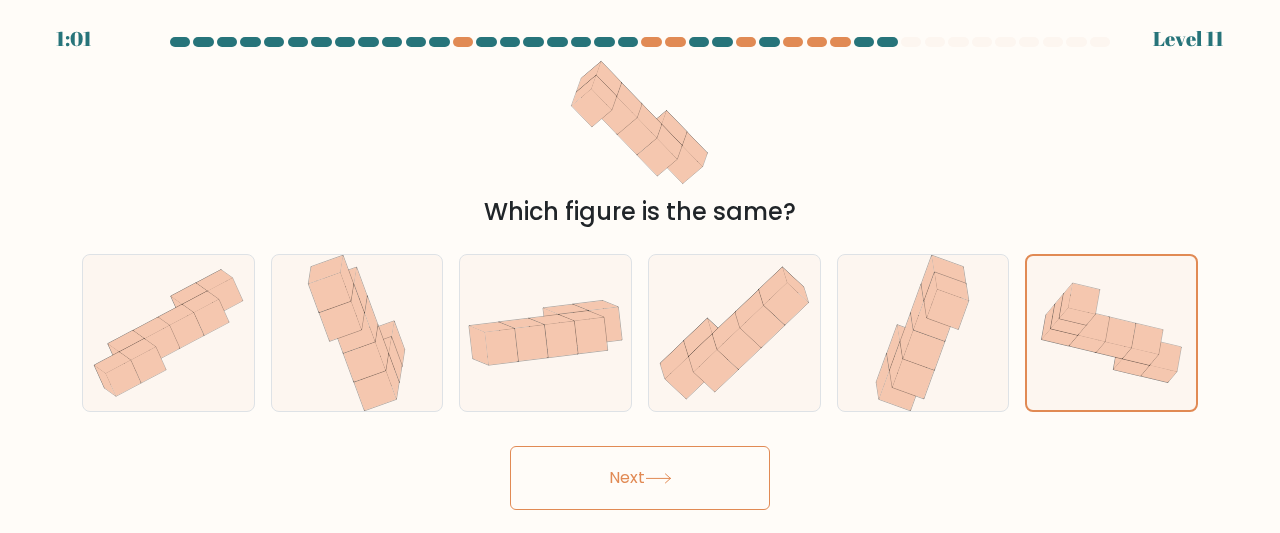 click on "Next" at bounding box center (640, 478) 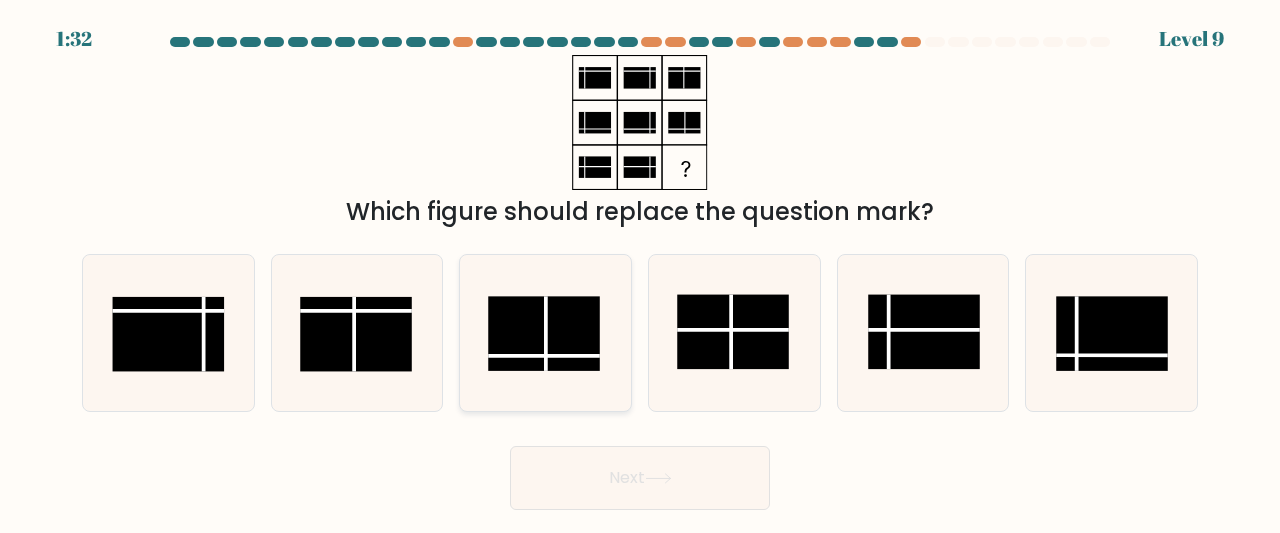 click 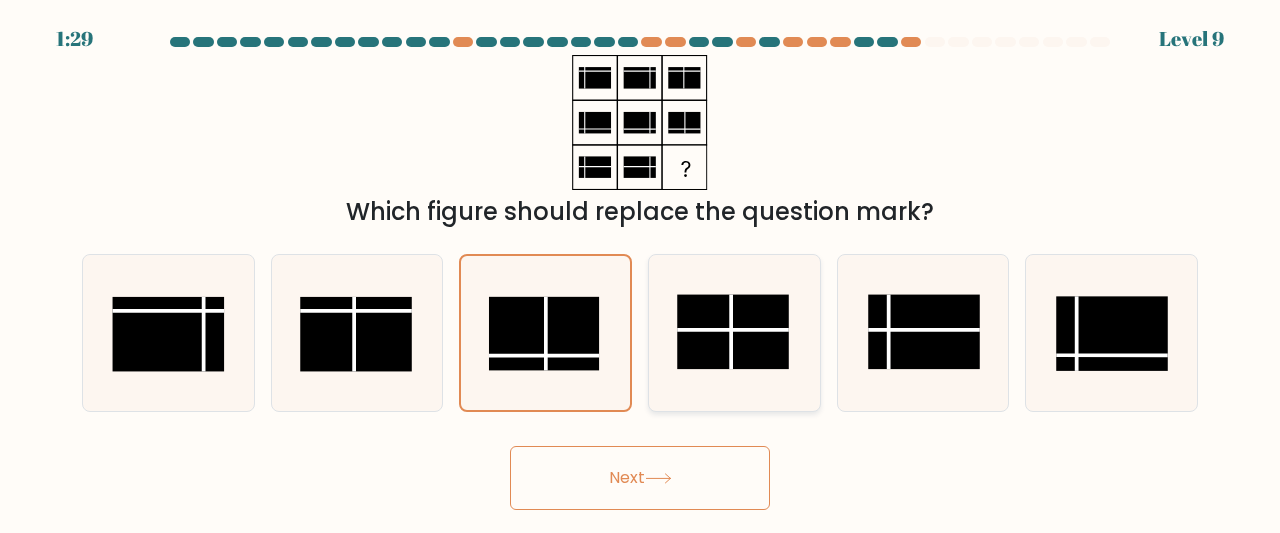 click 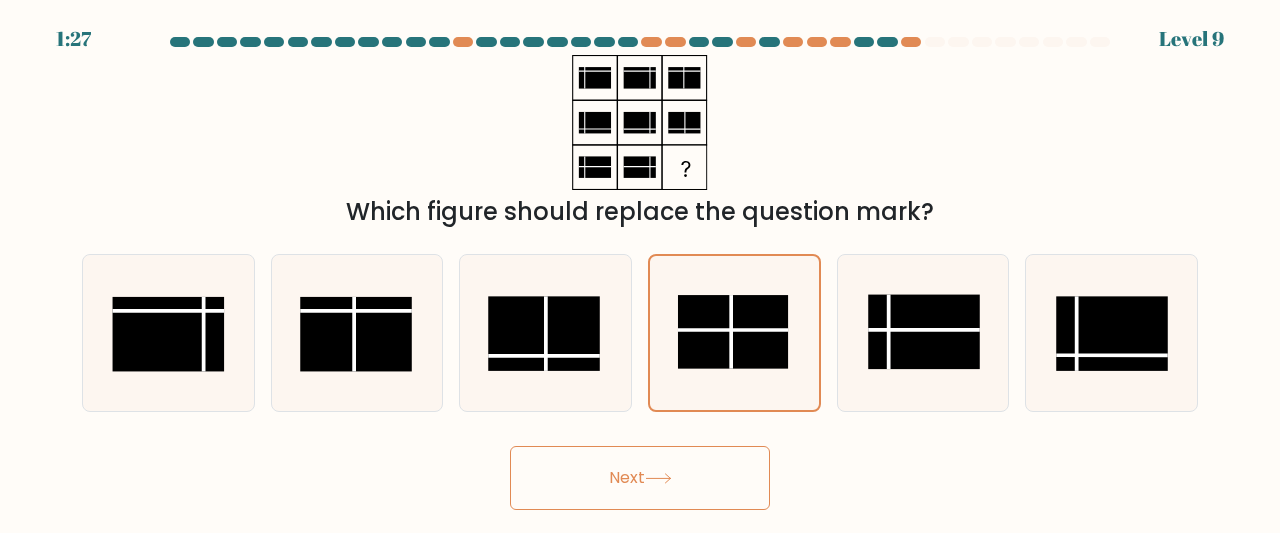 click on "Next" at bounding box center (640, 478) 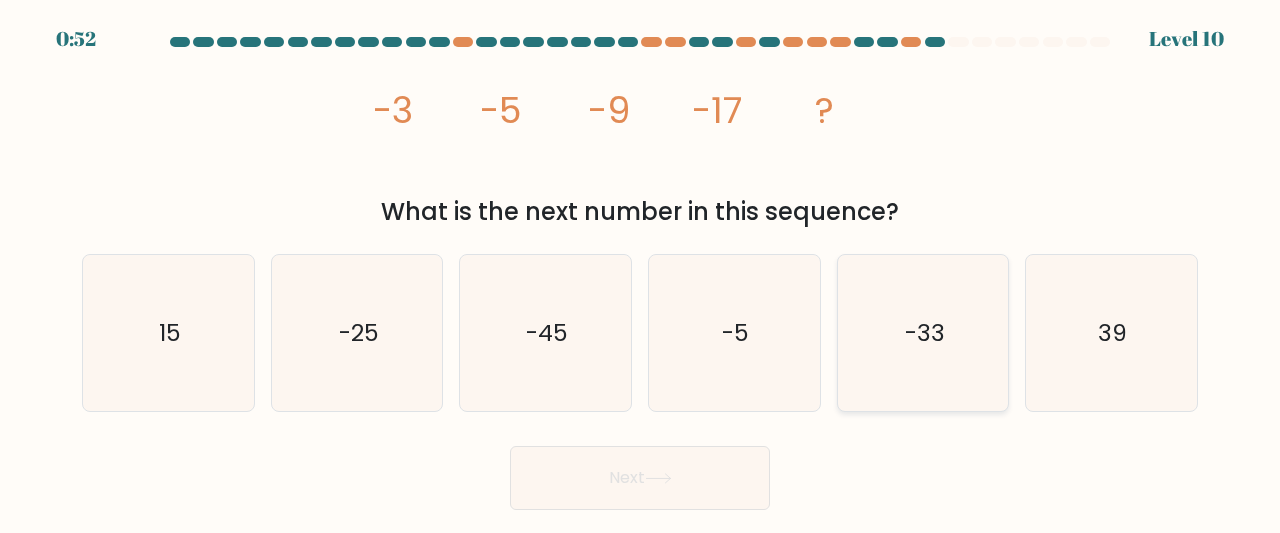 click on "-33" 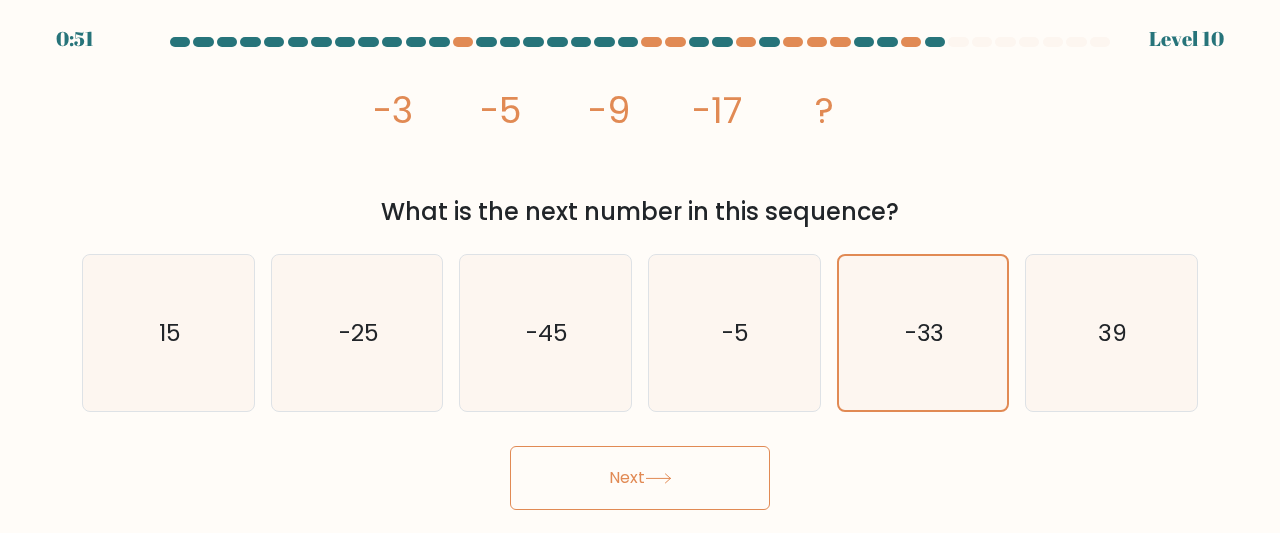 click on "Next" at bounding box center [640, 478] 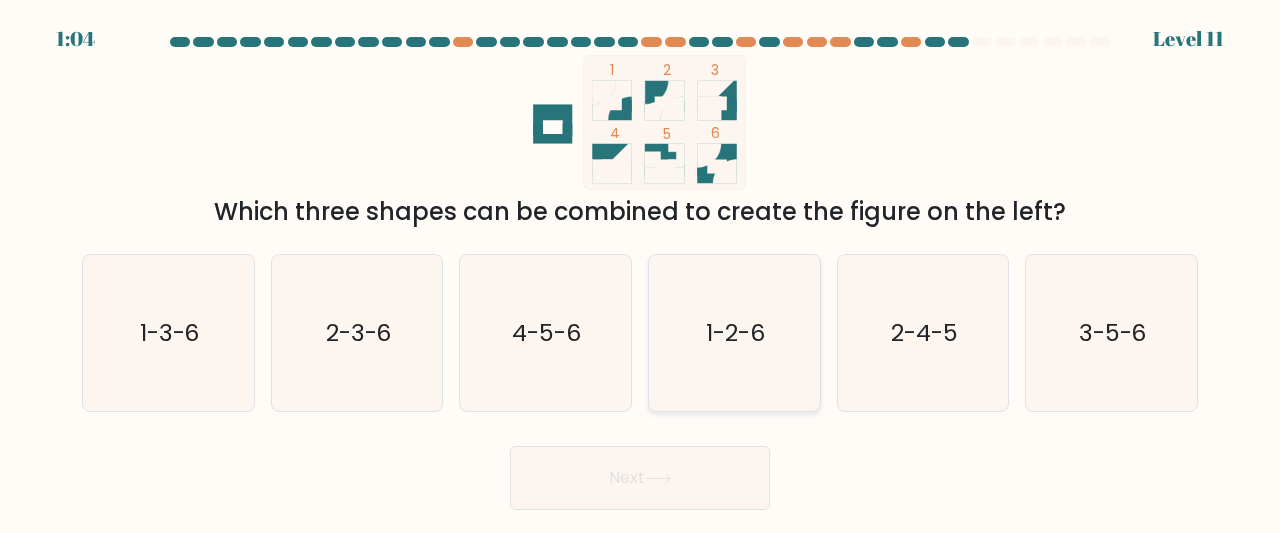 click on "1-2-6" 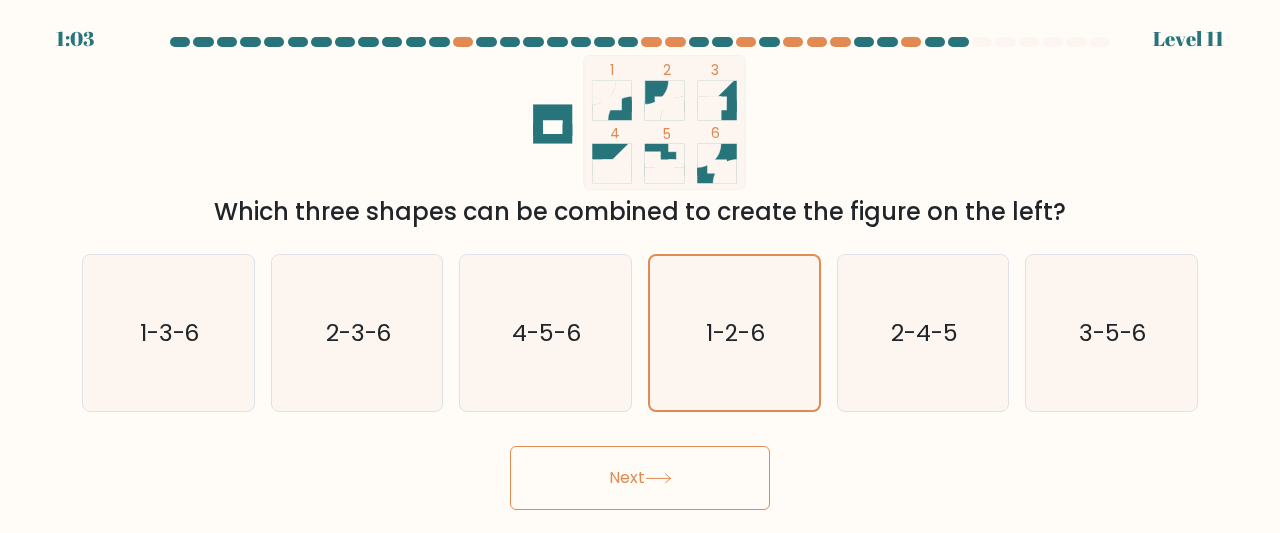 click on "Next" at bounding box center (640, 478) 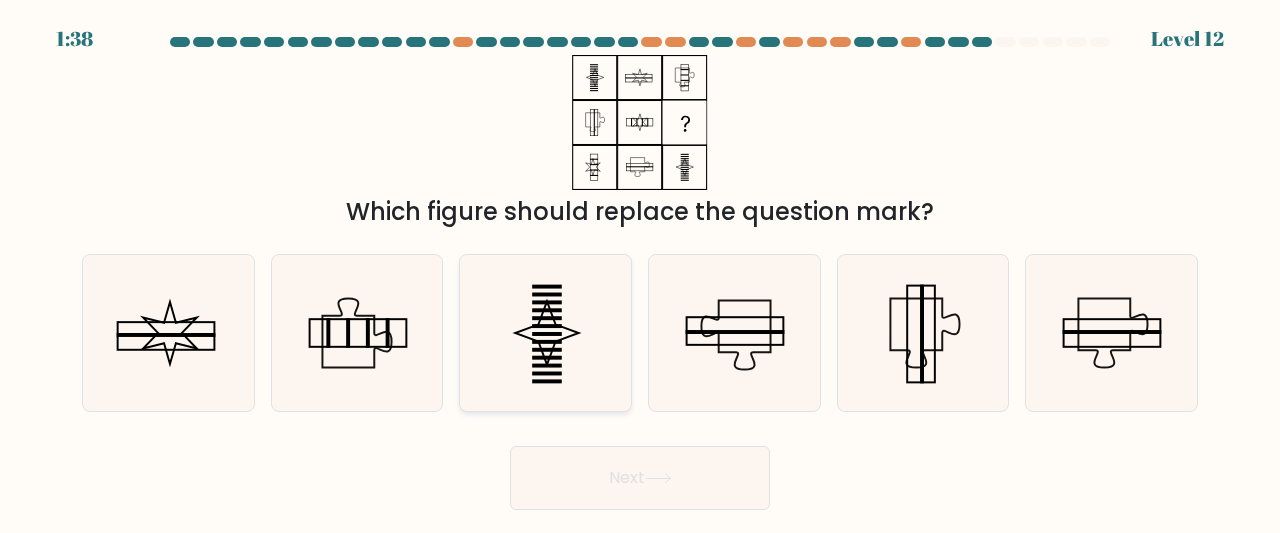 click 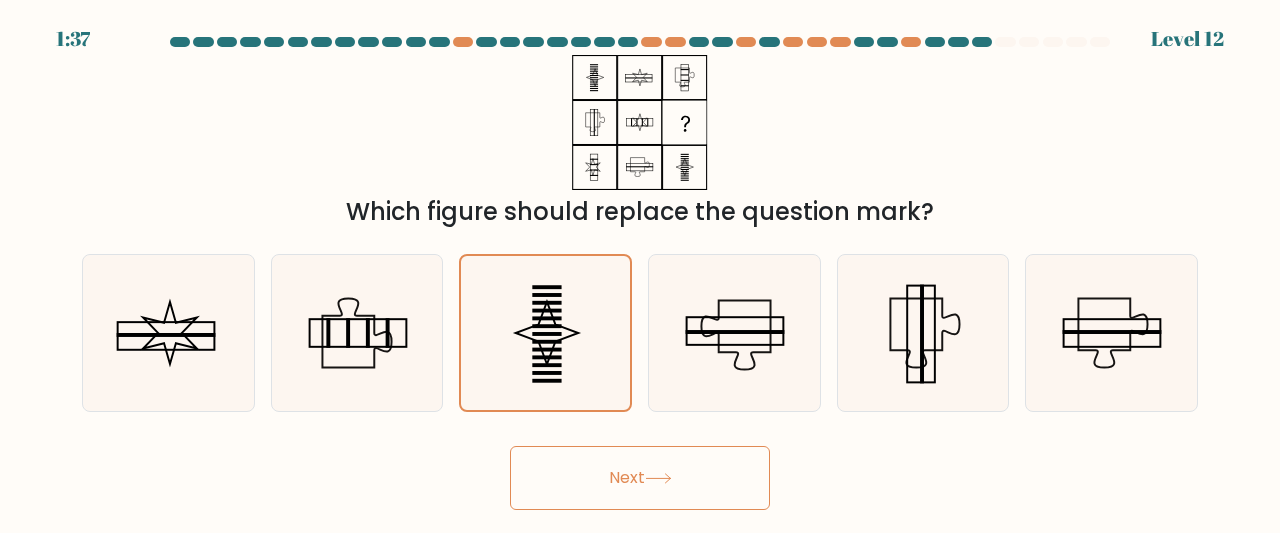 click on "Next" at bounding box center (640, 478) 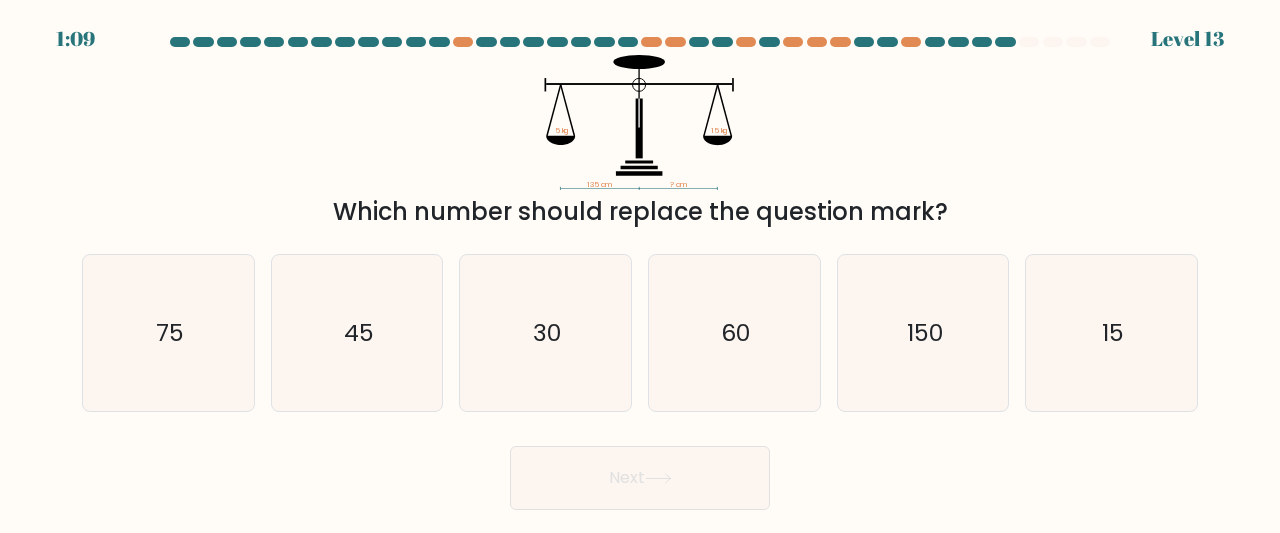 click on "e.
150" at bounding box center [923, 333] 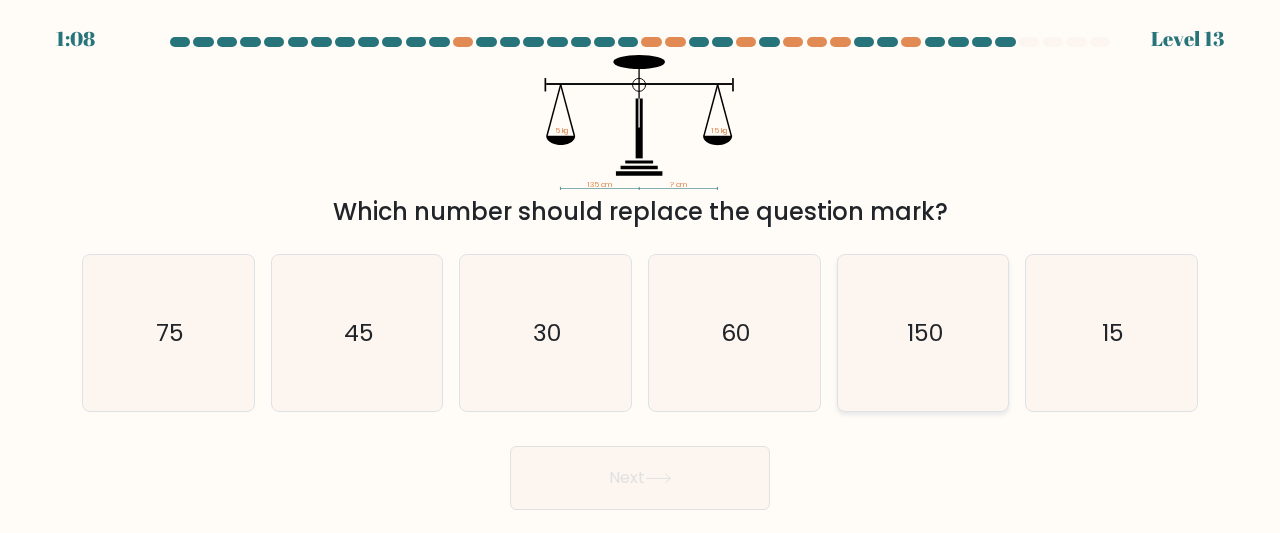 click on "150" 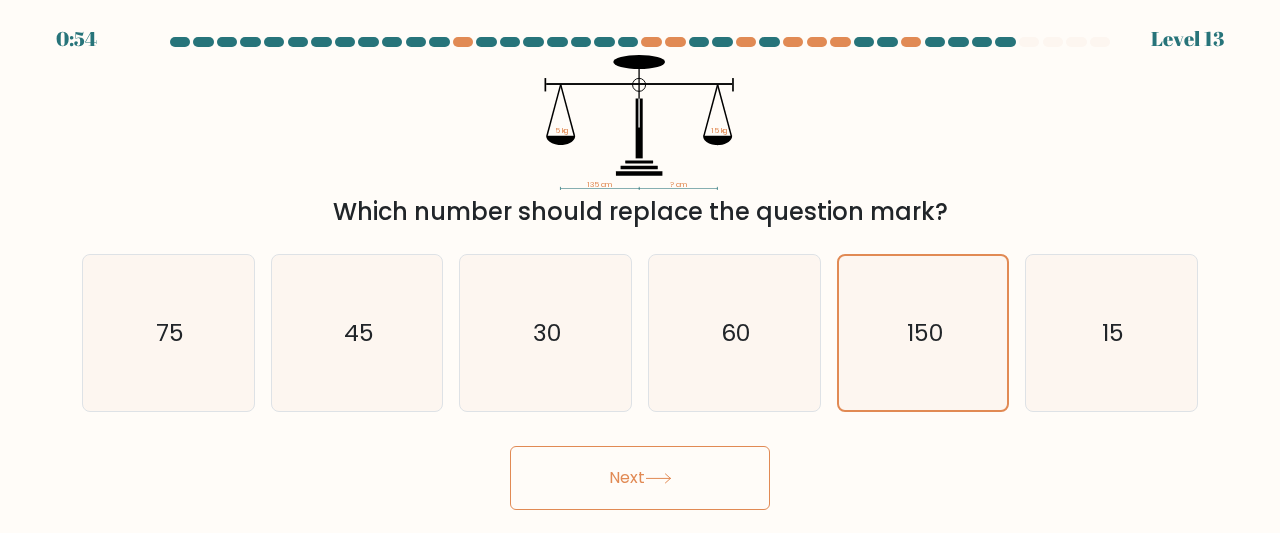 click on "Next" at bounding box center (640, 478) 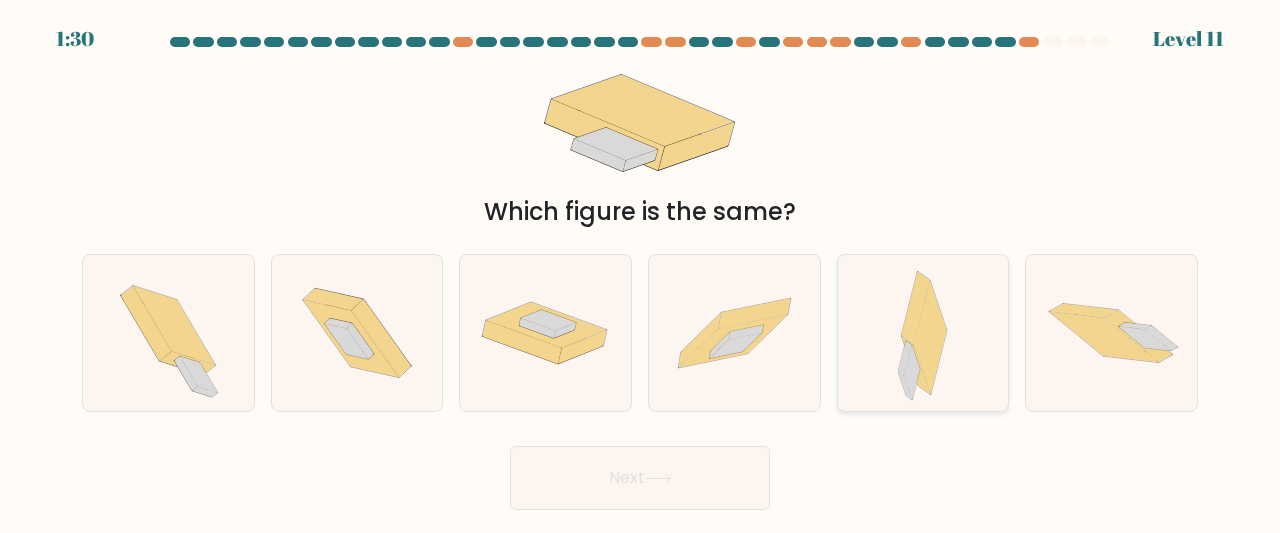 click at bounding box center (923, 333) 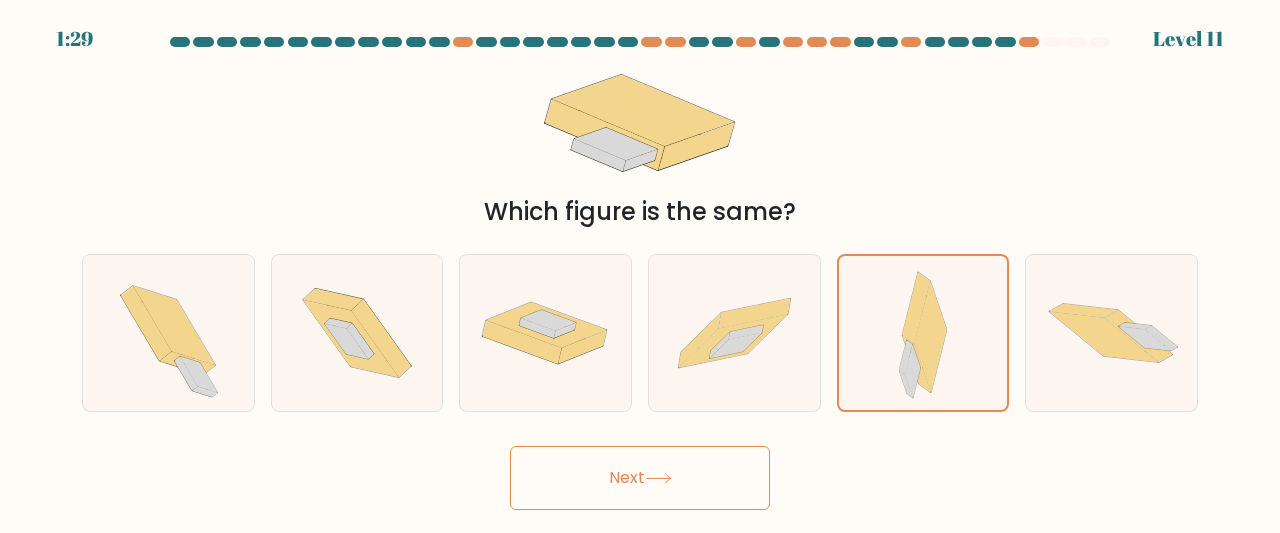 click on "Next" at bounding box center (640, 478) 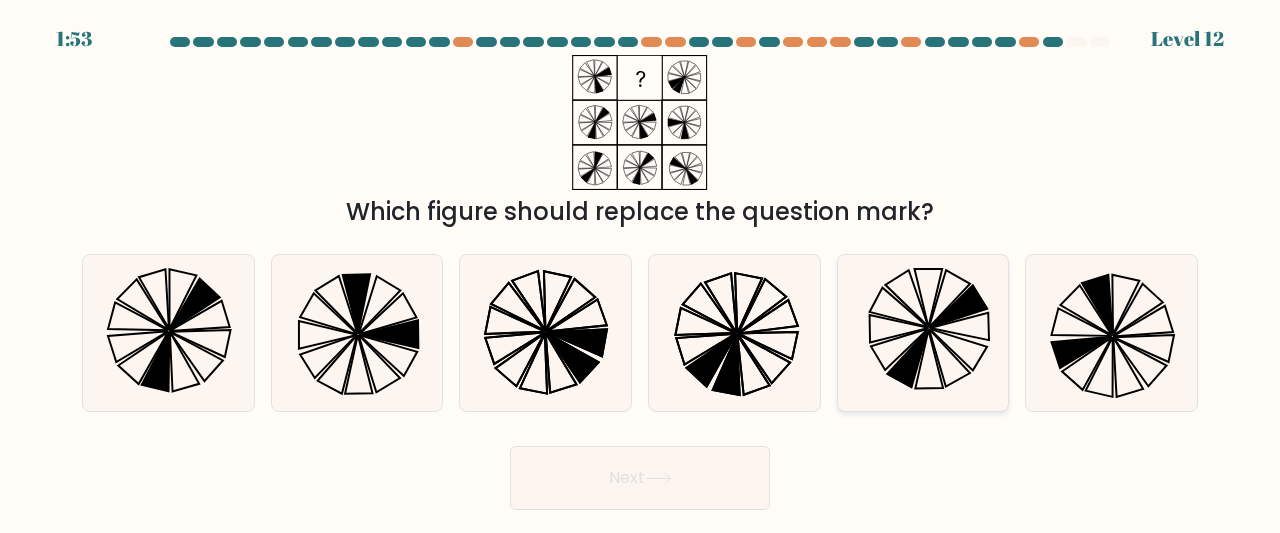 drag, startPoint x: 958, startPoint y: 322, endPoint x: 919, endPoint y: 378, distance: 68.24222 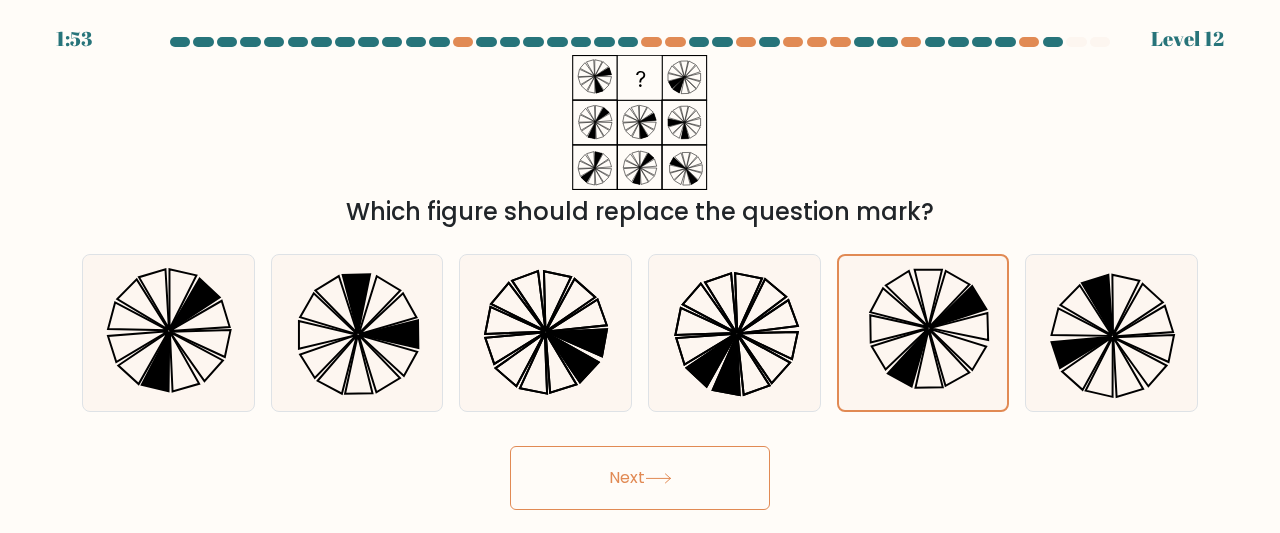click on "Next" at bounding box center (640, 478) 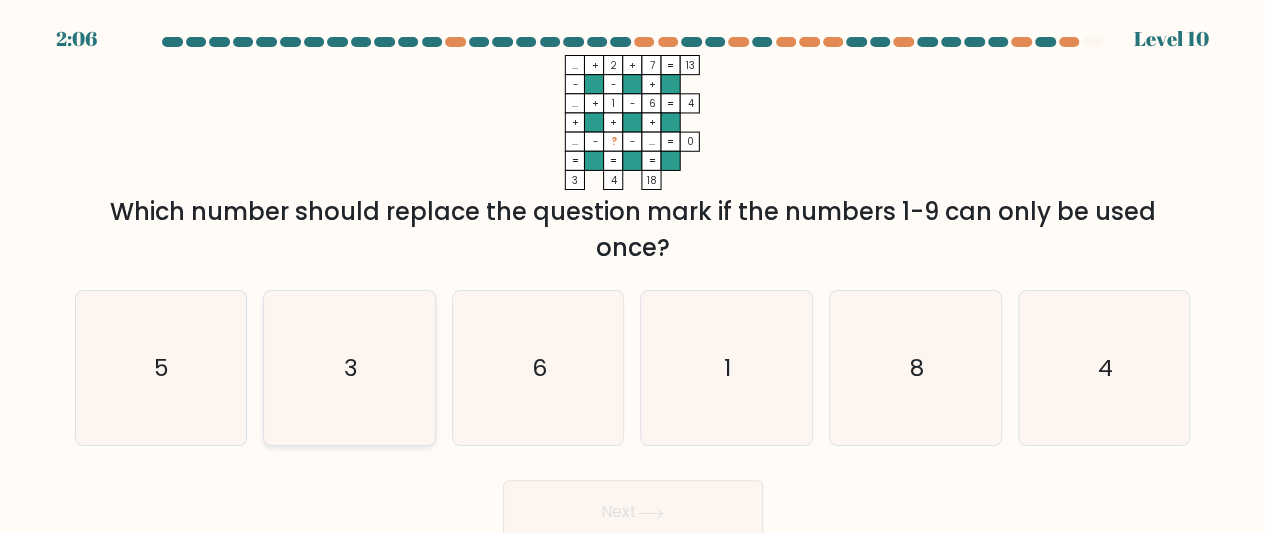 click on "3" 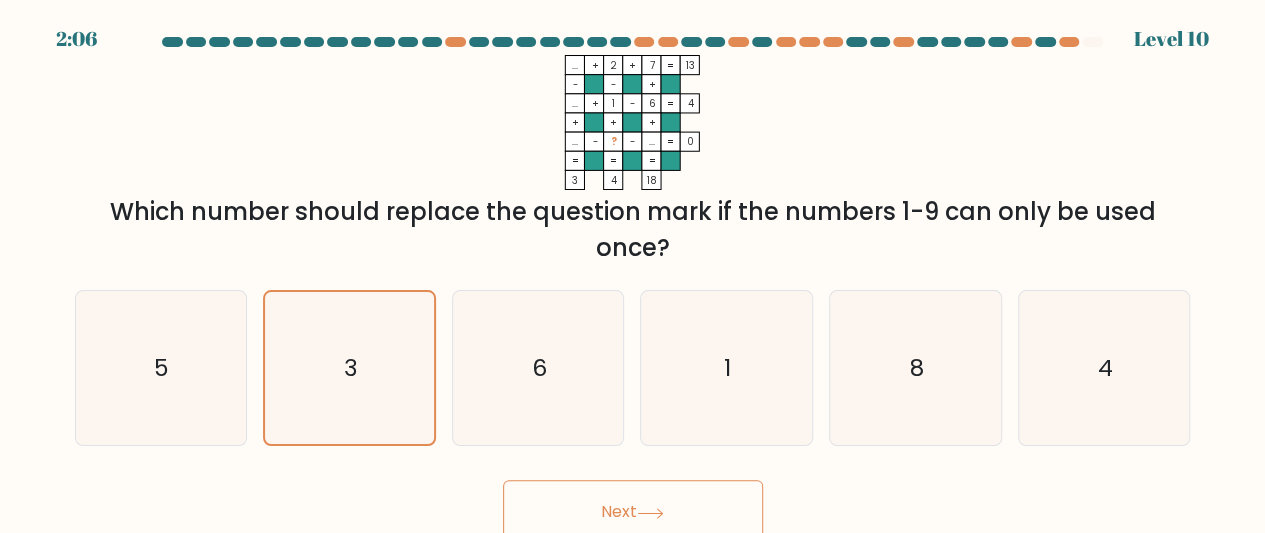 click on "Next" at bounding box center [633, 512] 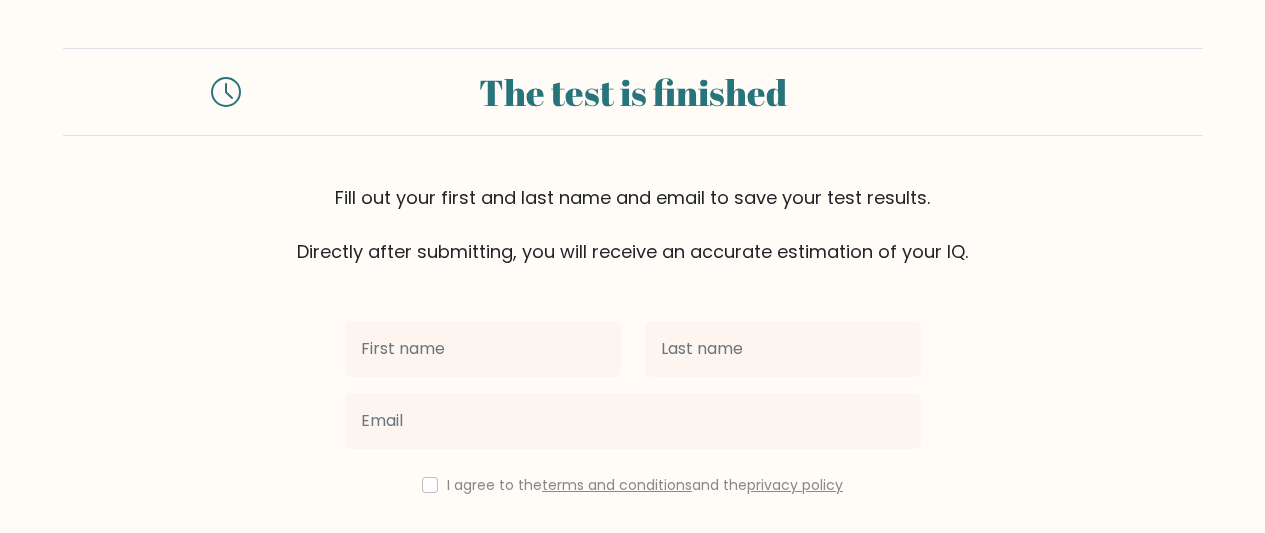 scroll, scrollTop: 0, scrollLeft: 0, axis: both 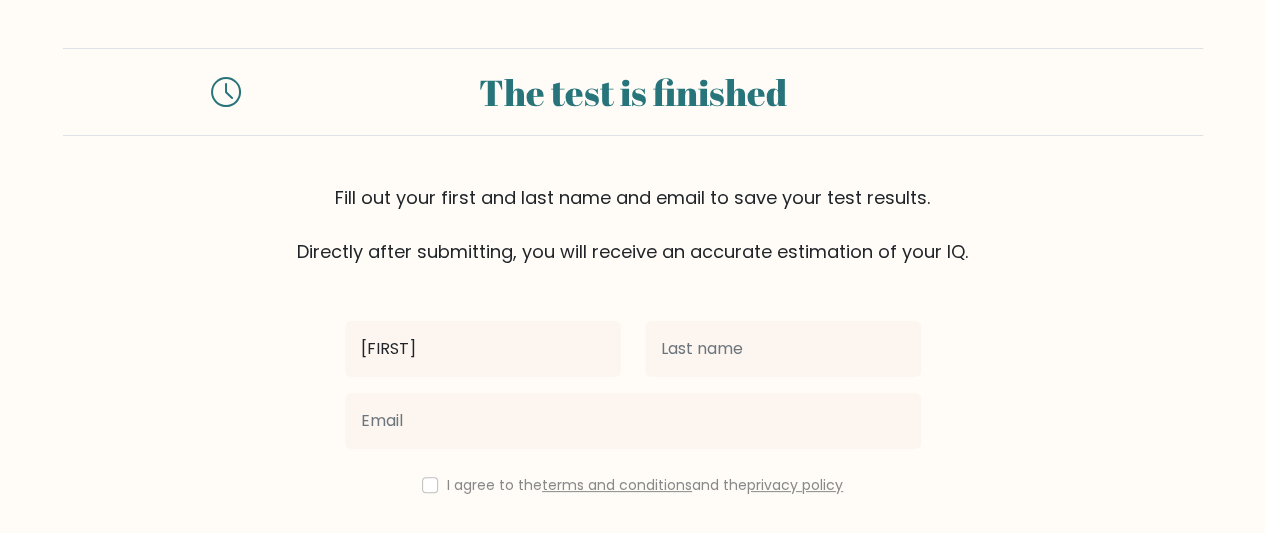type on "[FIRST]" 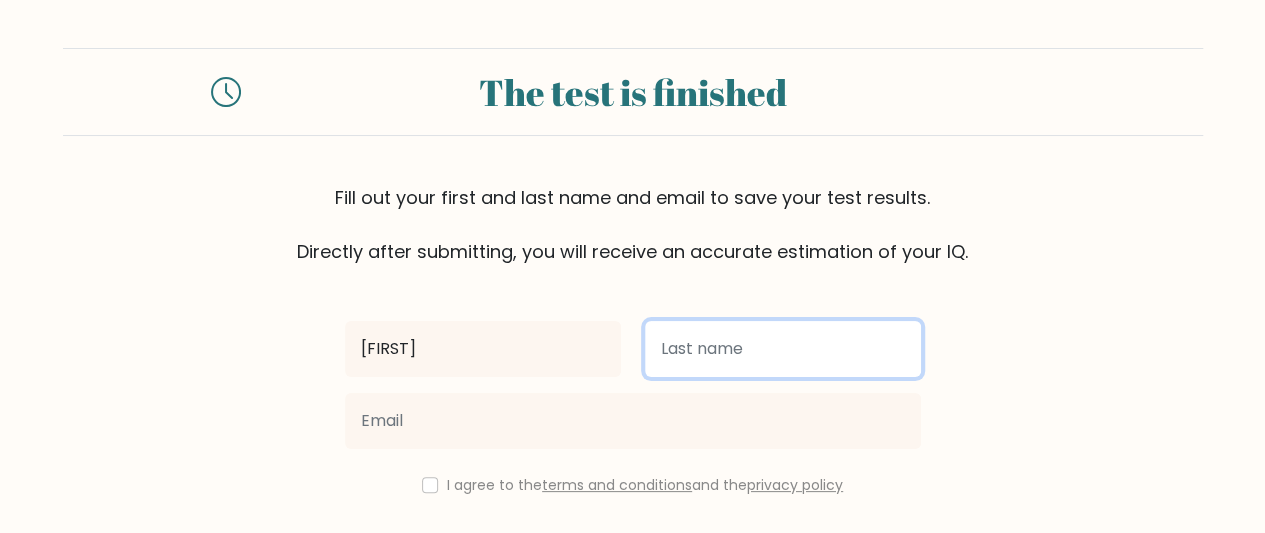 click at bounding box center (783, 349) 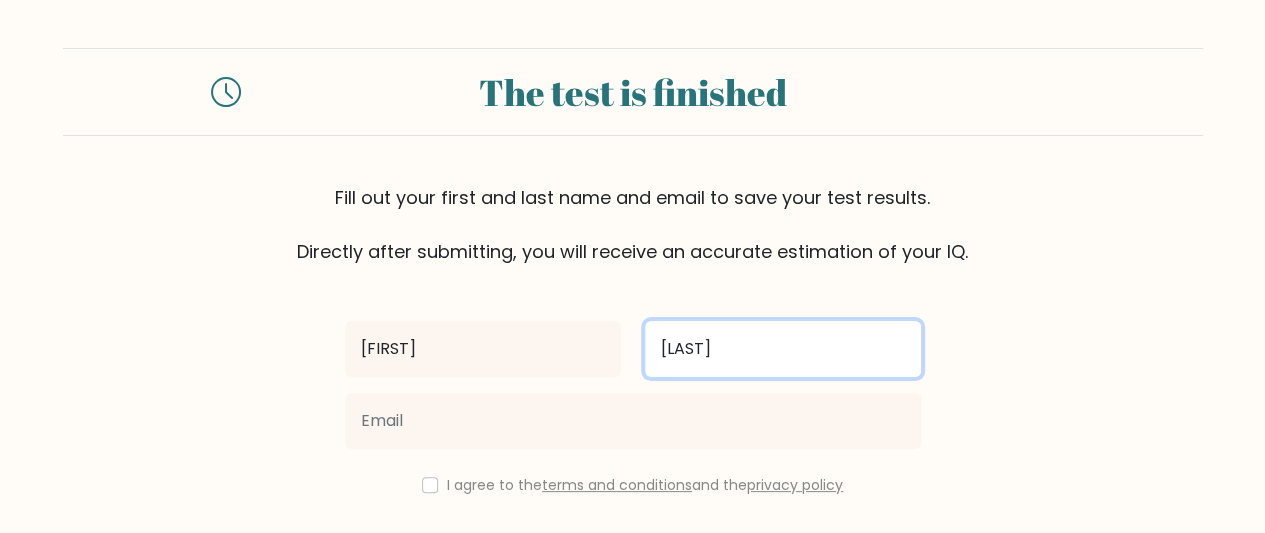 type on "[LAST]" 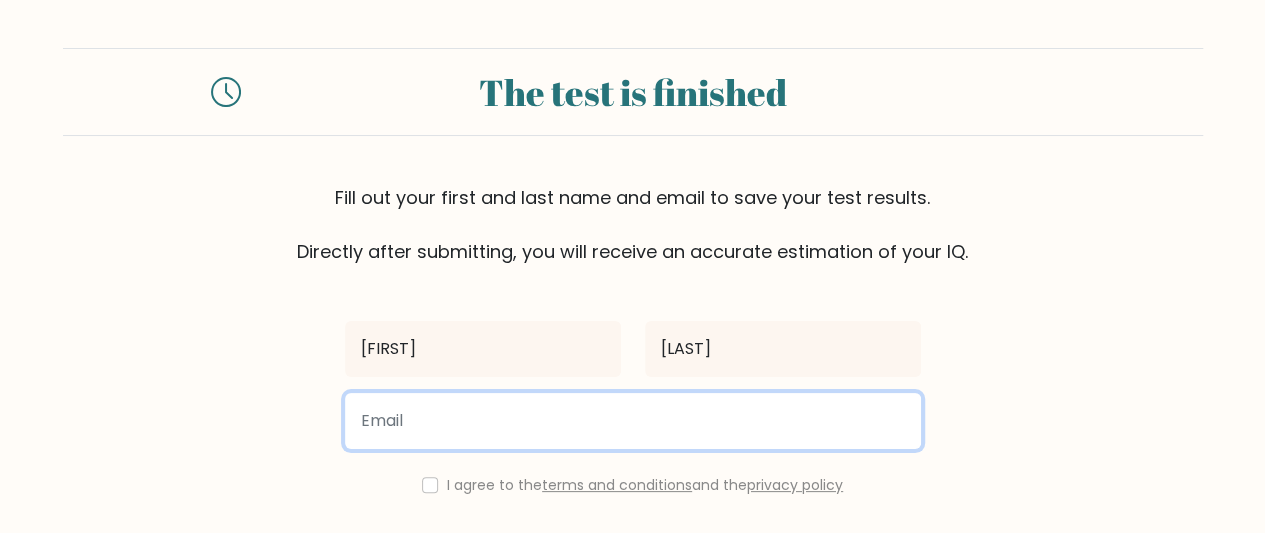 click at bounding box center (633, 421) 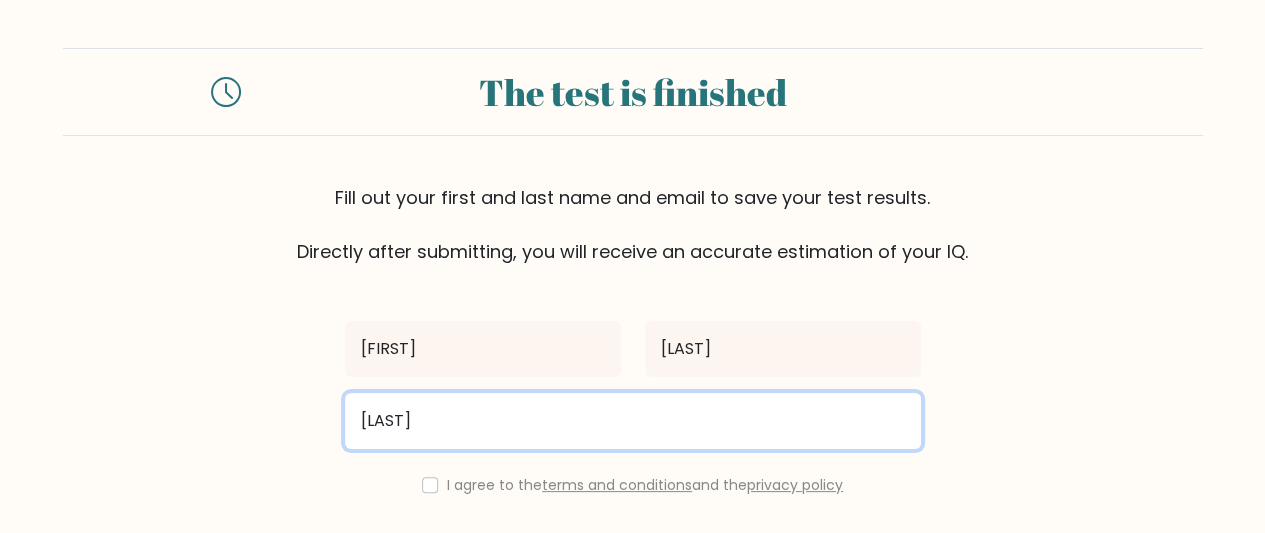 type on "[EMAIL]" 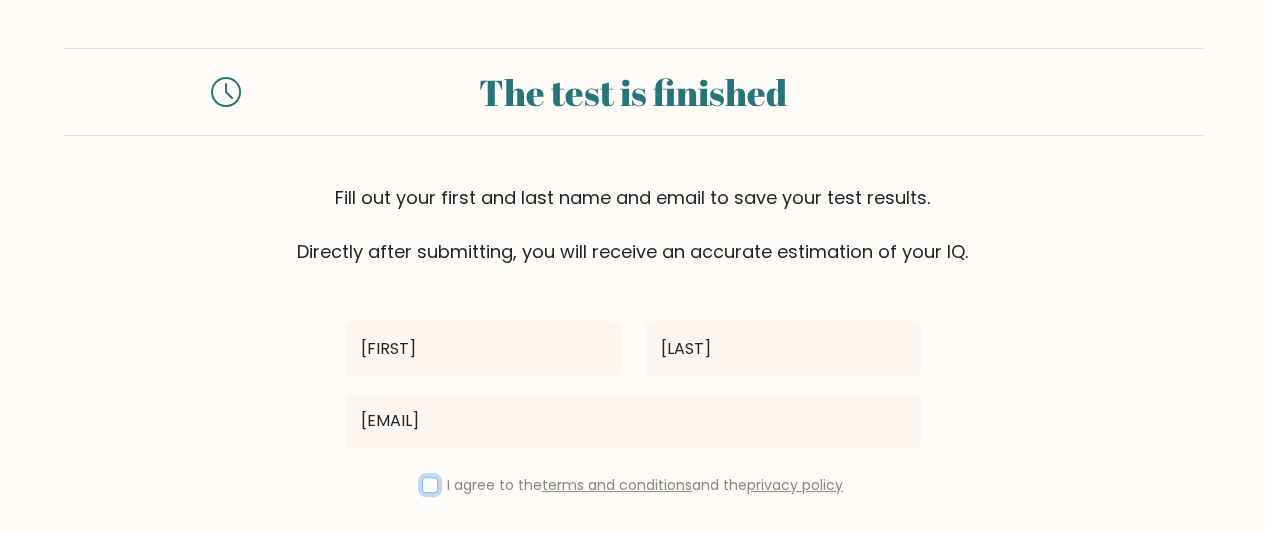 click at bounding box center [430, 485] 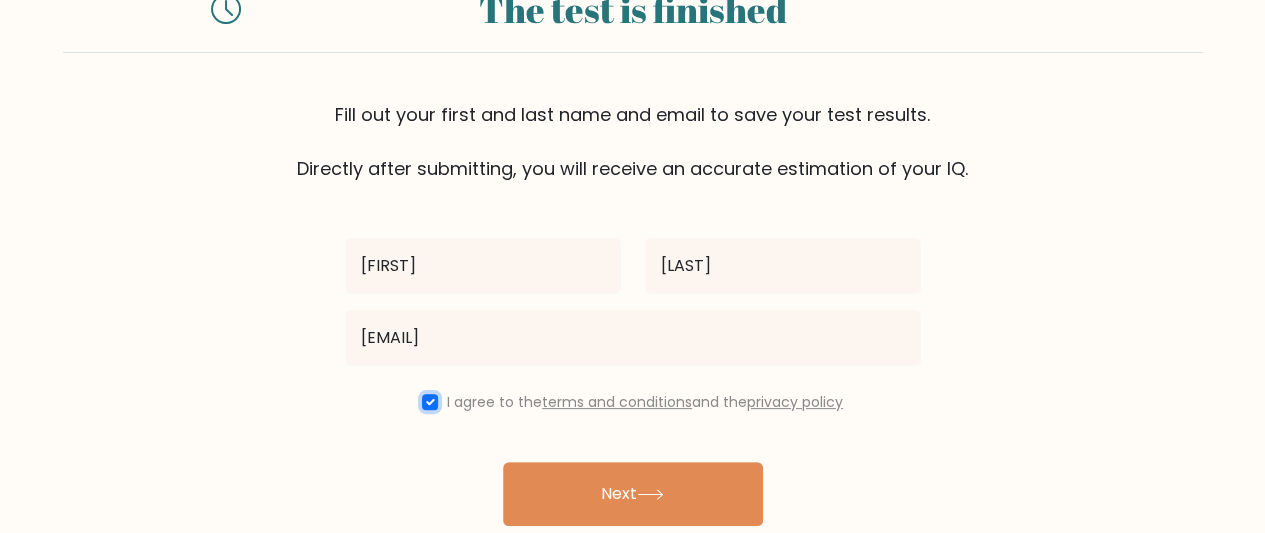 scroll, scrollTop: 167, scrollLeft: 0, axis: vertical 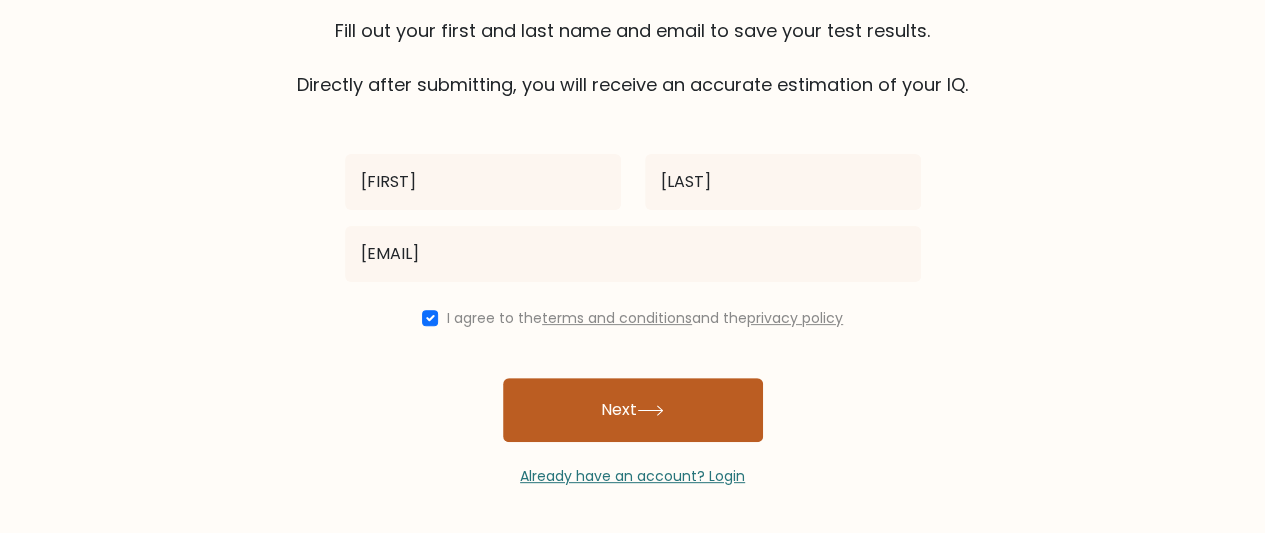 click on "Next" at bounding box center [633, 410] 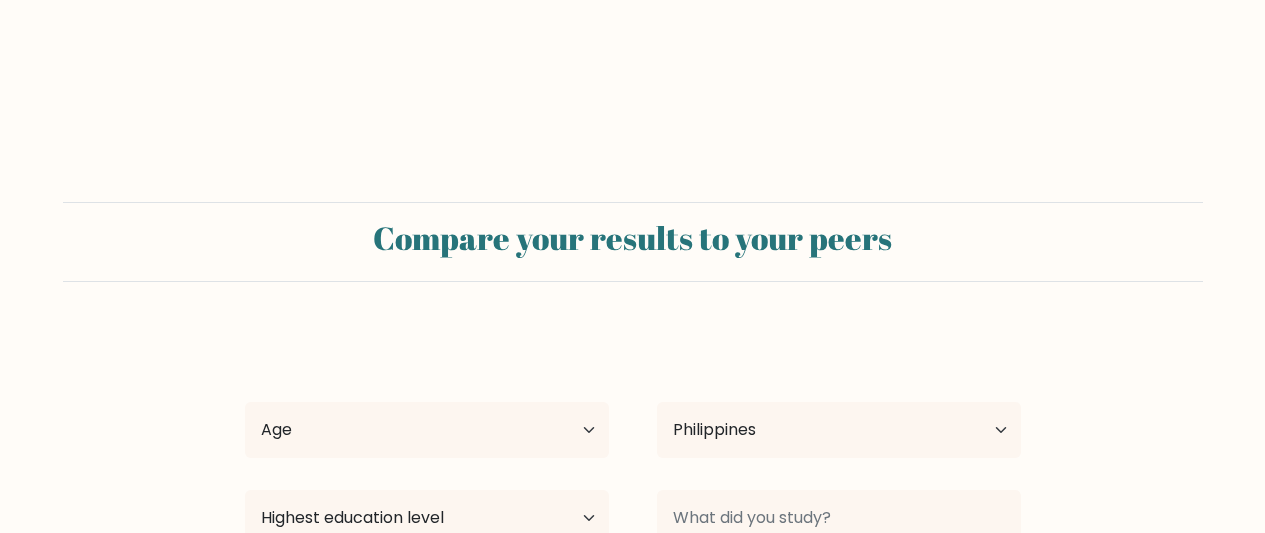select on "PH" 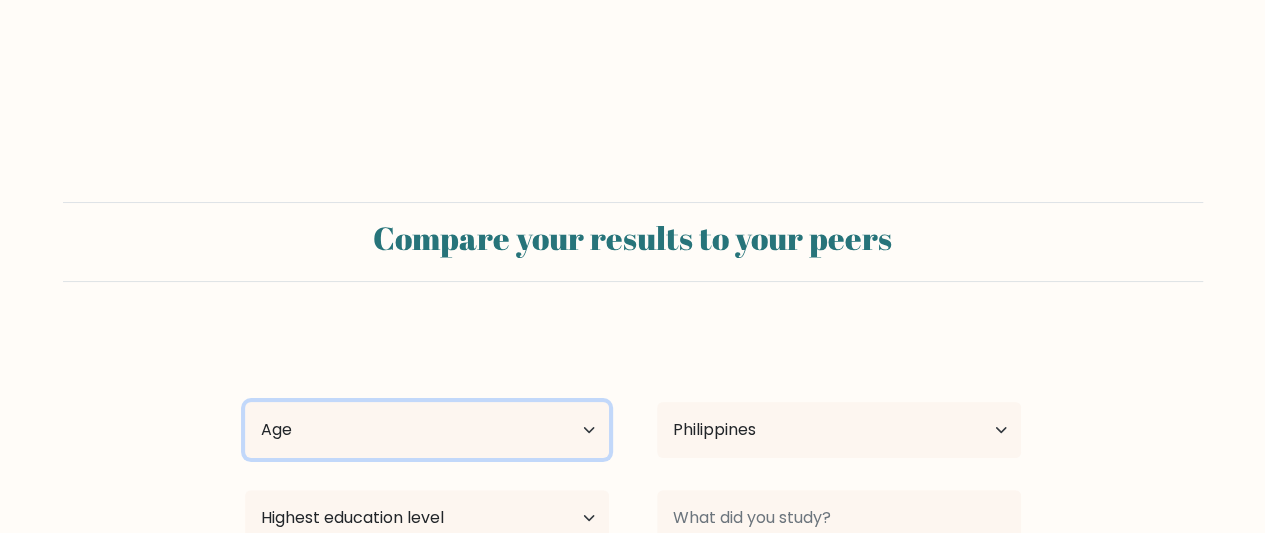 click on "Age
Under 18 years old
18-24 years old
25-34 years old
35-44 years old
45-54 years old
55-64 years old
65 years old and above" at bounding box center (427, 430) 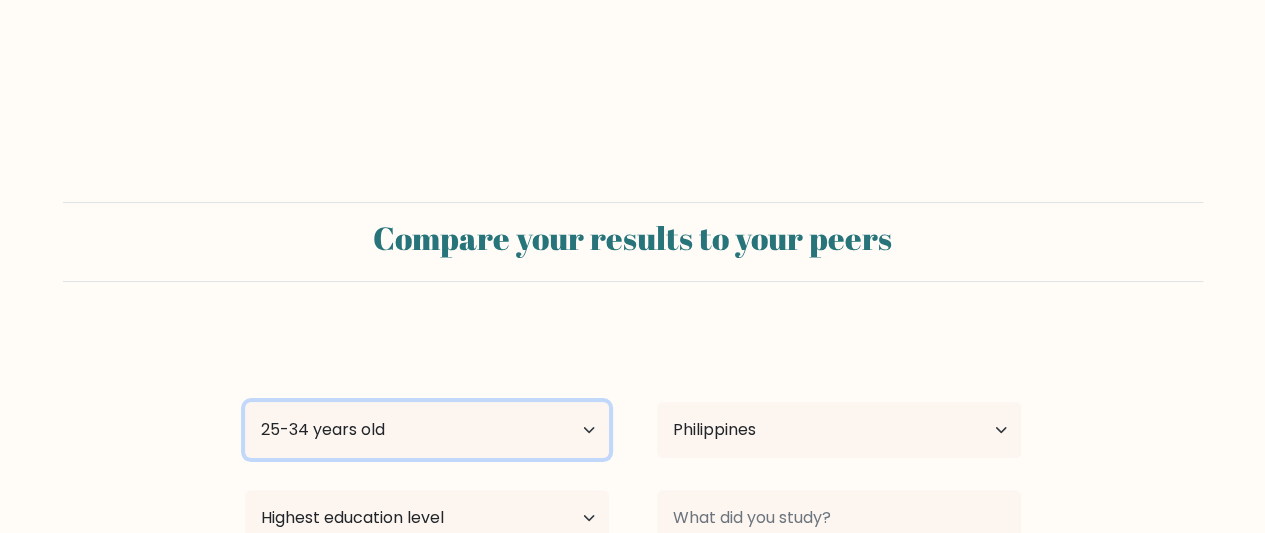 click on "Age
Under 18 years old
18-24 years old
25-34 years old
35-44 years old
45-54 years old
55-64 years old
65 years old and above" at bounding box center (427, 430) 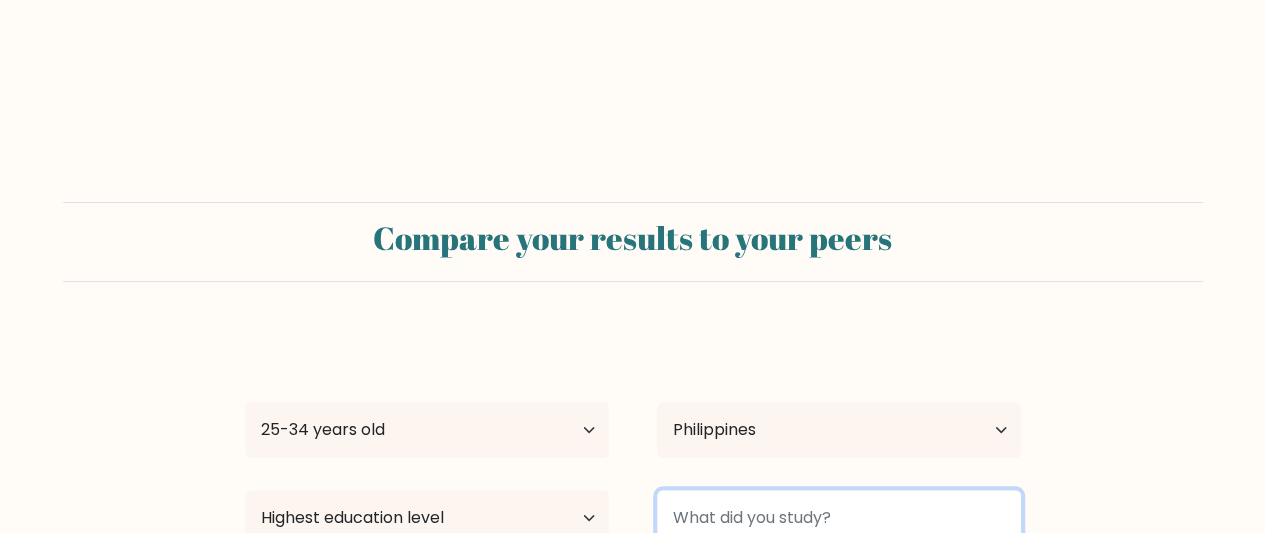 click at bounding box center [839, 518] 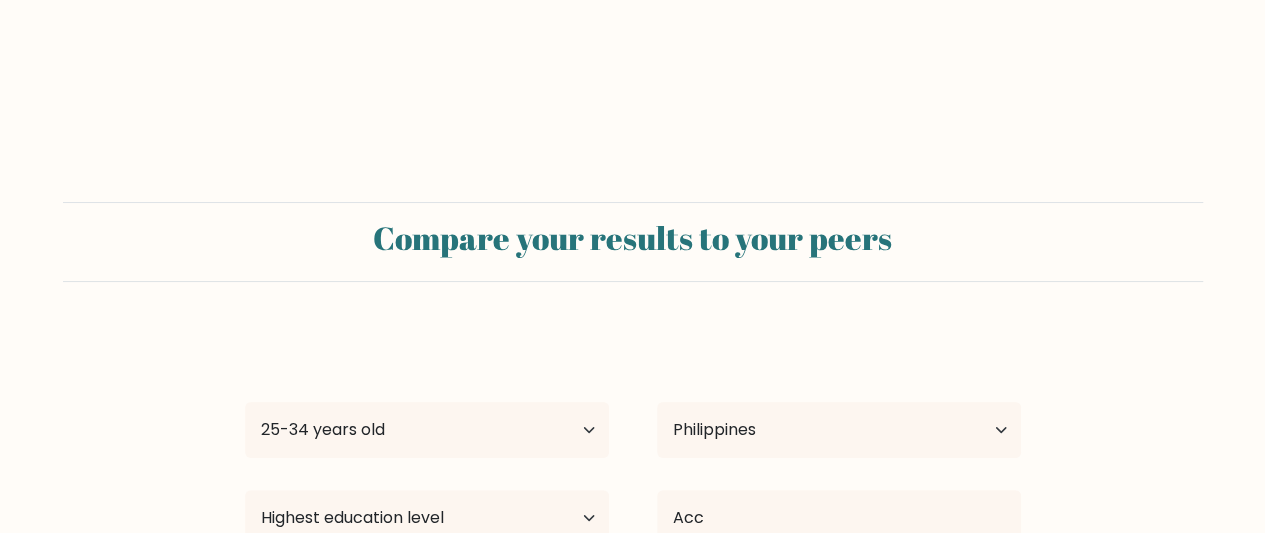 click on "[FIRST]
[LAST]
Age
Under 18 years old
18-24 years old
25-34 years old
35-44 years old
45-54 years old
55-64 years old
65 years old and above
Country
[COUNTRY]
[COUNTRY]
[COUNTRY]
[COUNTRY]
[COUNTRY]
[COUNTRY]
[COUNTRY]
[COUNTRY]
[COUNTRY]
[COUNTRY]
[COUNTRY]
[COUNTRY]
[COUNTRY]
[COUNTRY]
[COUNTRY]
[COUNTRY]
[COUNTRY]
[COUNTRY]
[COUNTRY]
[COUNTRY]
[COUNTRY]
[COUNTRY]
[COUNTRY]
[COUNTRY]
[COUNTRY]
[COUNTRY]
[COUNTRY]
[COUNTRY]
[COUNTRY]
[COUNTRY]
[COUNTRY]
[COUNTRY]
[COUNTRY]
[COUNTRY]
[COUNTRY]" at bounding box center [633, 550] 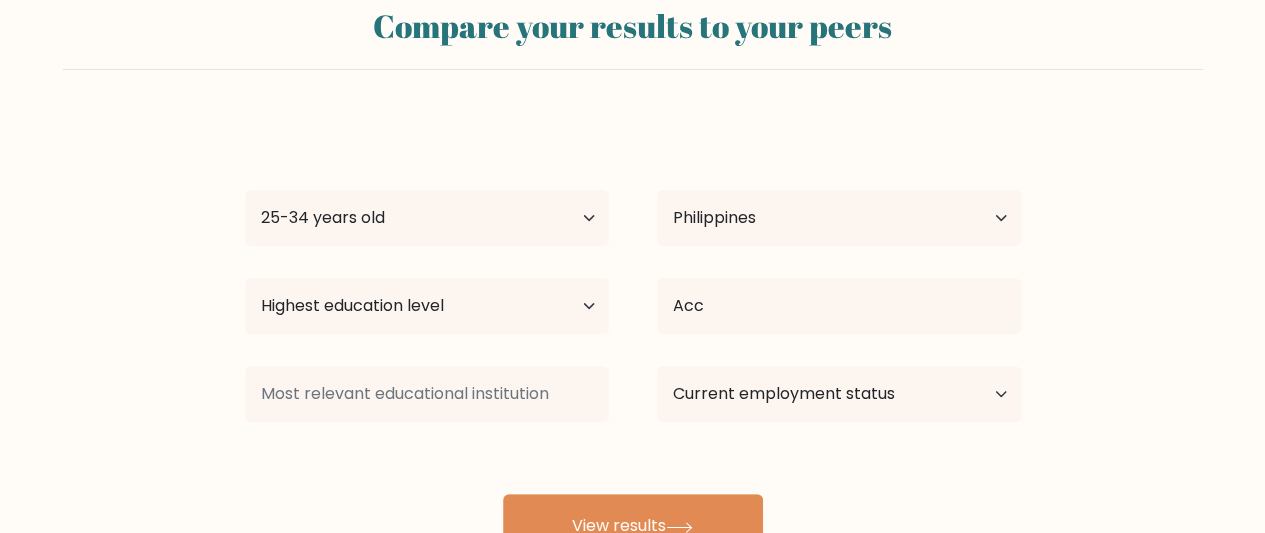 scroll, scrollTop: 248, scrollLeft: 0, axis: vertical 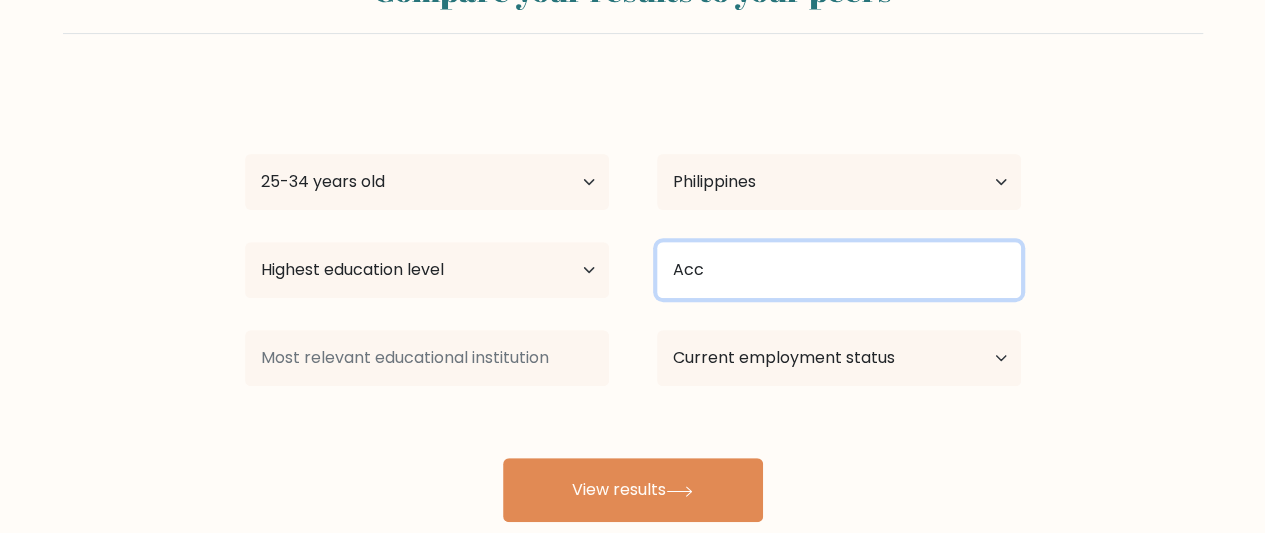 click on "Acc" at bounding box center [839, 270] 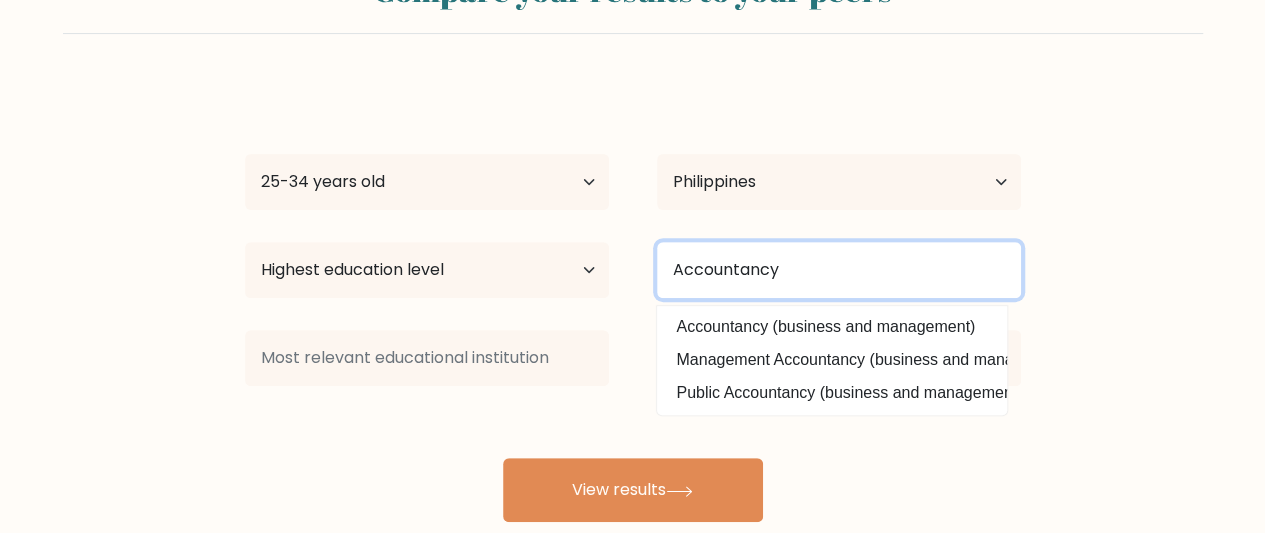 type on "Accountancy" 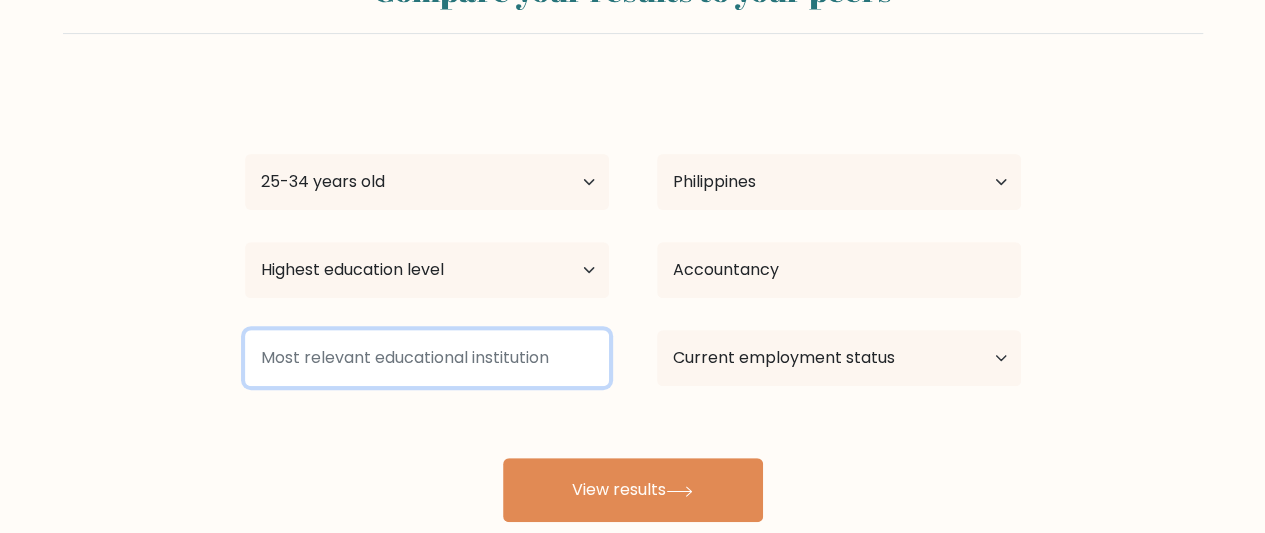 click at bounding box center (427, 358) 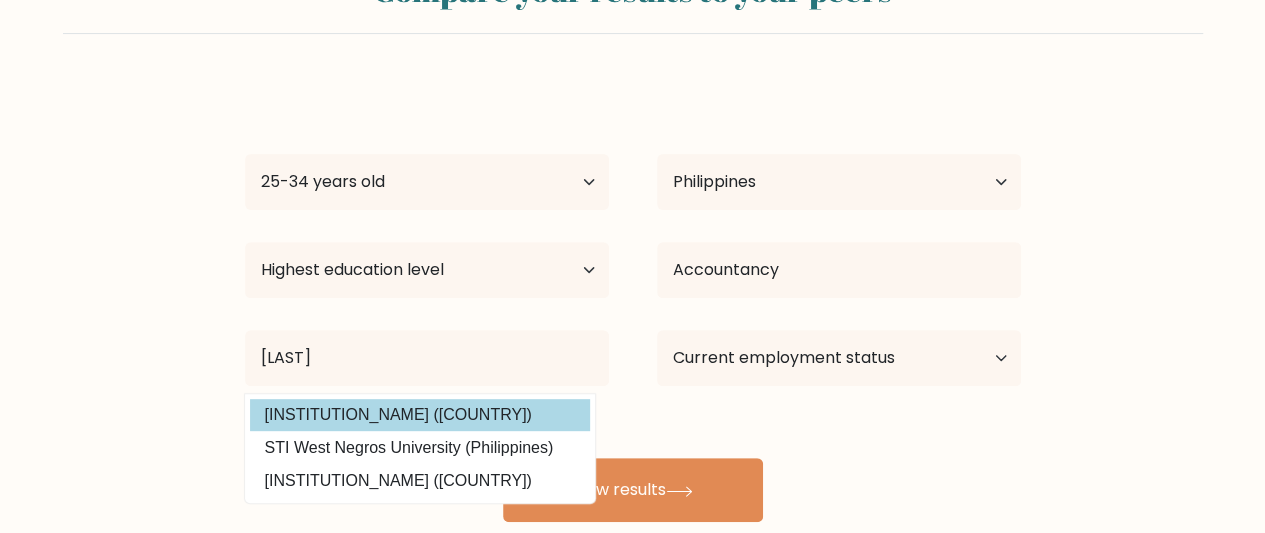 click on "[INSTITUTION_NAME] ([COUNTRY])" at bounding box center [420, 415] 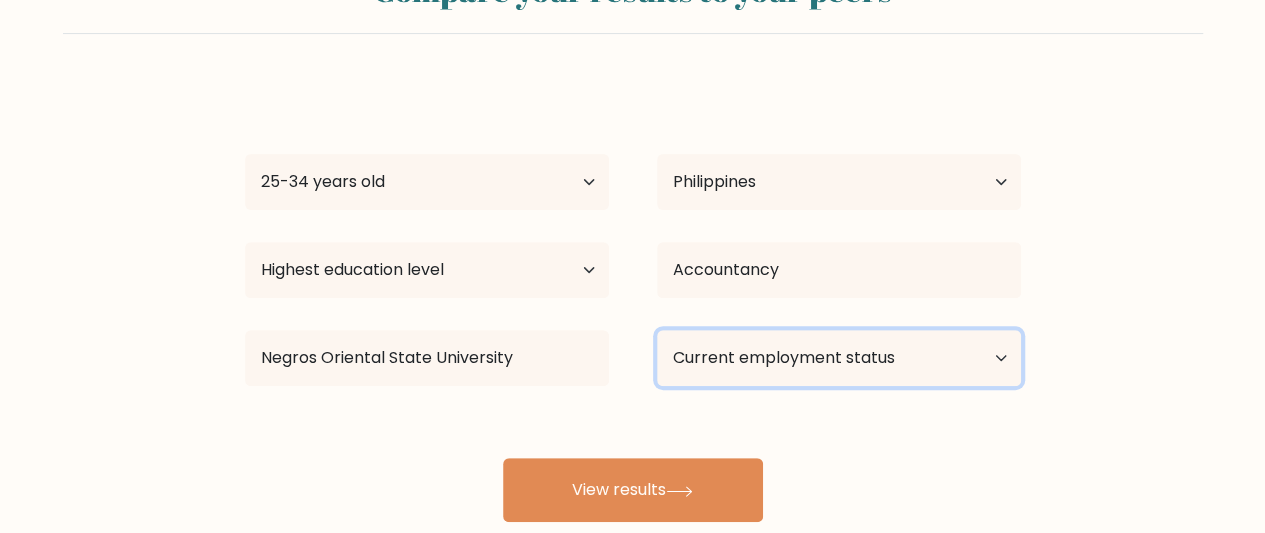 click on "Current employment status
Employed
Student
Retired
Other / prefer not to answer" at bounding box center [839, 358] 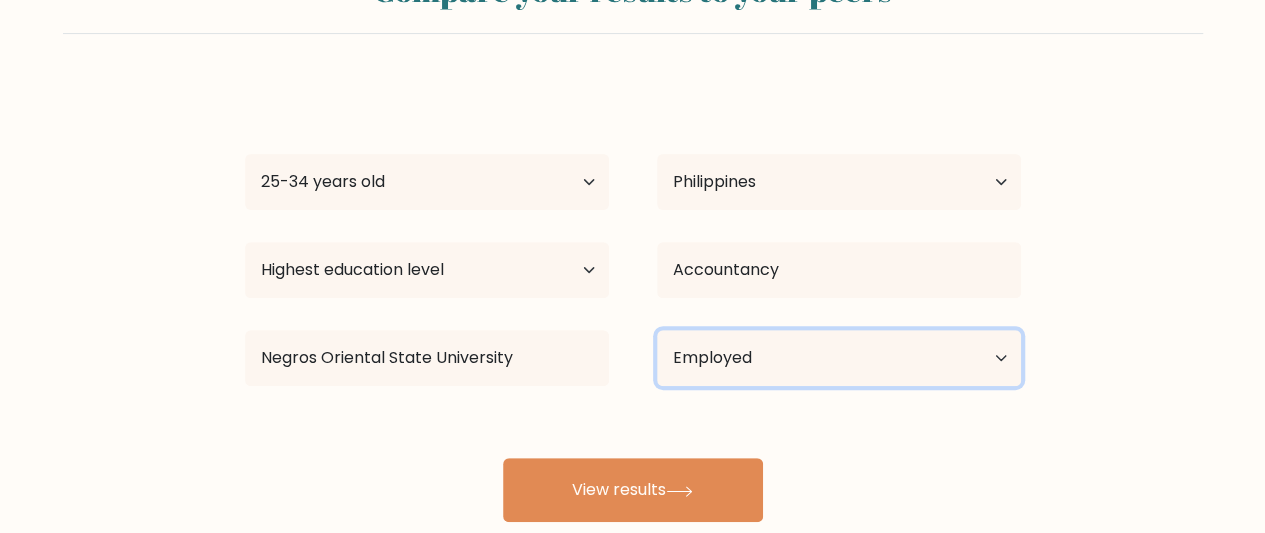 click on "Current employment status
Employed
Student
Retired
Other / prefer not to answer" at bounding box center (839, 358) 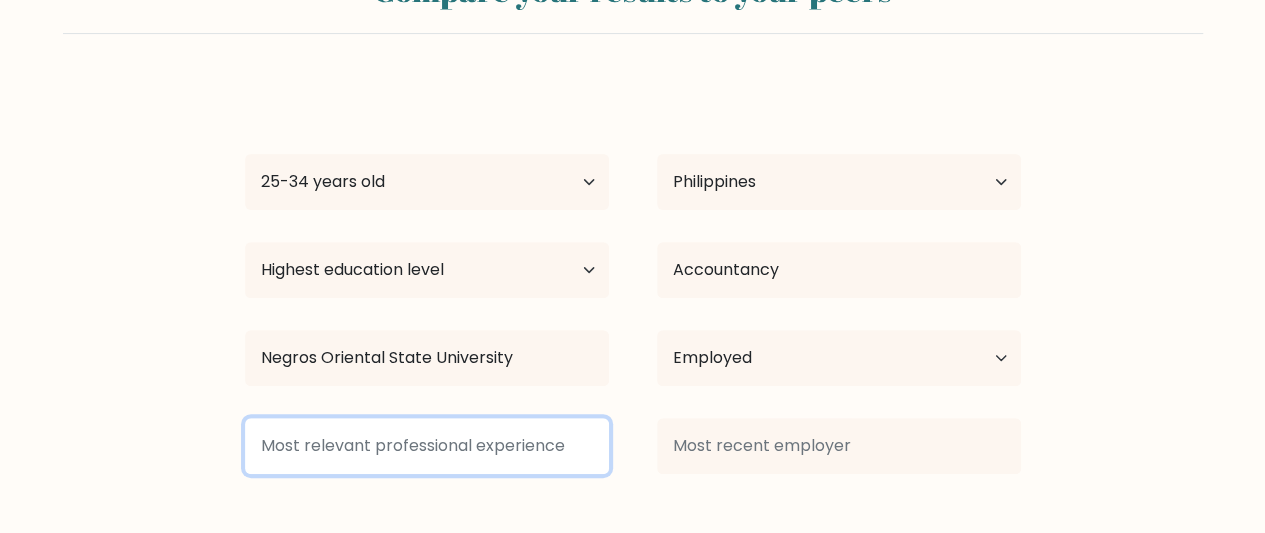 click at bounding box center [427, 446] 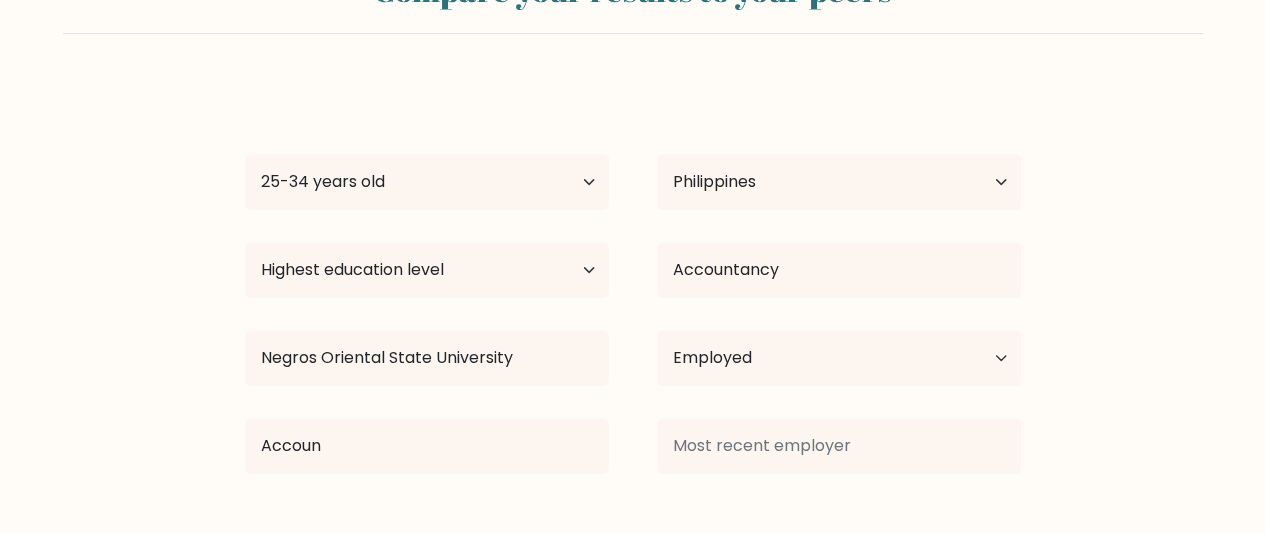 click on "[FIRST]
[LAST]
Age
Under 18 years old
18-24 years old
25-34 years old
35-44 years old
45-54 years old
55-64 years old
65 years old and above
Country
[COUNTRY]
[COUNTRY]
[COUNTRY]
[COUNTRY]
[COUNTRY]
[COUNTRY]
[COUNTRY]
[COUNTRY]
[COUNTRY]
[COUNTRY]
[COUNTRY]
[COUNTRY]
[COUNTRY]
[COUNTRY]
[COUNTRY]
[COUNTRY]
[COUNTRY]
[COUNTRY]
[COUNTRY]
[COUNTRY]
[COUNTRY]
[COUNTRY]
[COUNTRY]
[COUNTRY]
[COUNTRY]
[COUNTRY]
[COUNTRY]
[COUNTRY]
[COUNTRY]
[COUNTRY]
[COUNTRY]
[COUNTRY]
[COUNTRY]
[COUNTRY]
[COUNTRY]" at bounding box center [633, 346] 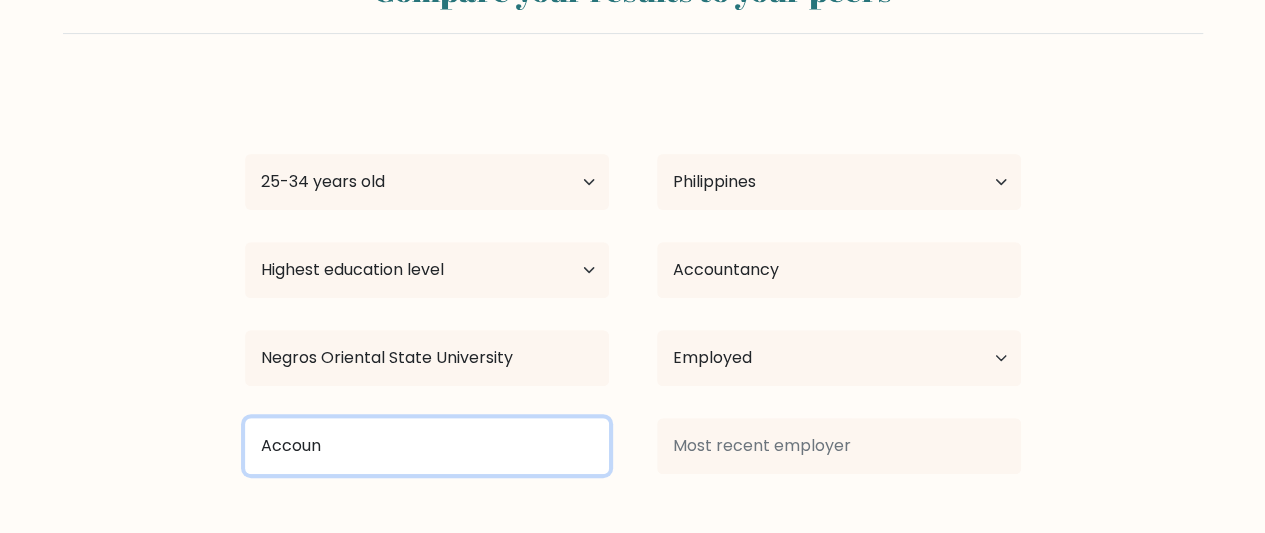 click on "Accoun" at bounding box center (427, 446) 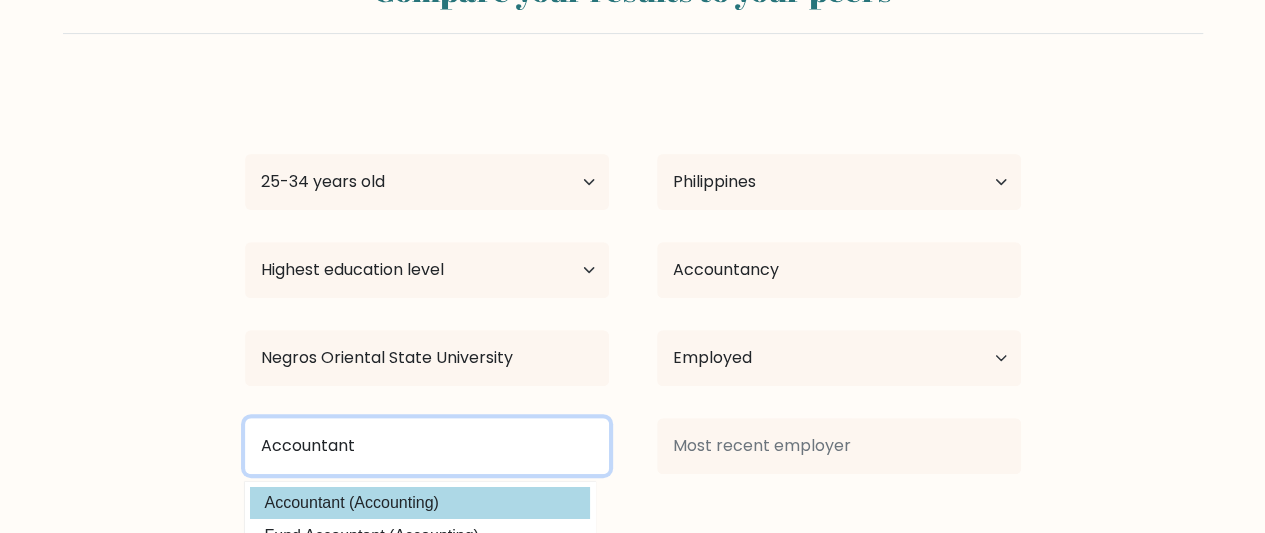 type on "Accountant" 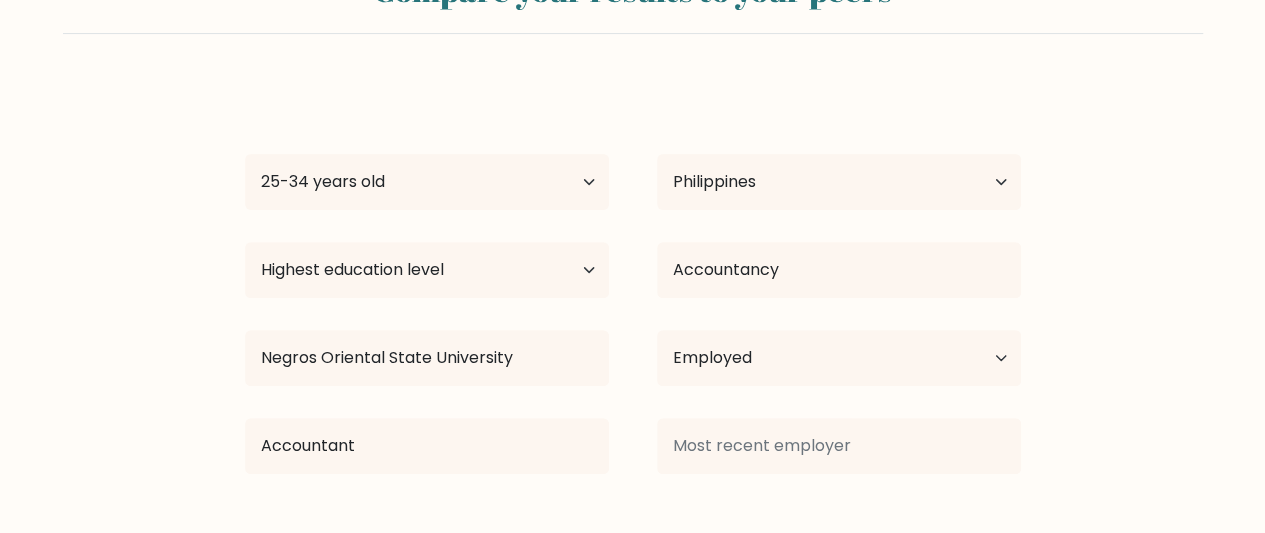 click on "[FIRST]
[LAST]
Age
Under 18 years old
18-24 years old
25-34 years old
35-44 years old
45-54 years old
55-64 years old
65 years old and above
Country
[COUNTRY]
[COUNTRY]
[COUNTRY]
[COUNTRY]
[COUNTRY]
[COUNTRY]
[COUNTRY]
[COUNTRY]
[COUNTRY]
[COUNTRY]
[COUNTRY]
[COUNTRY]
[COUNTRY]
[COUNTRY]
[COUNTRY]
[COUNTRY]
[COUNTRY]
[COUNTRY]
[COUNTRY]
[COUNTRY]
[COUNTRY]
[COUNTRY]
[COUNTRY]
[COUNTRY]
[COUNTRY]
[COUNTRY]
[COUNTRY]
[COUNTRY]
[COUNTRY]
[COUNTRY]
[COUNTRY]
[COUNTRY]
[COUNTRY]
[COUNTRY]
[COUNTRY]" at bounding box center (633, 346) 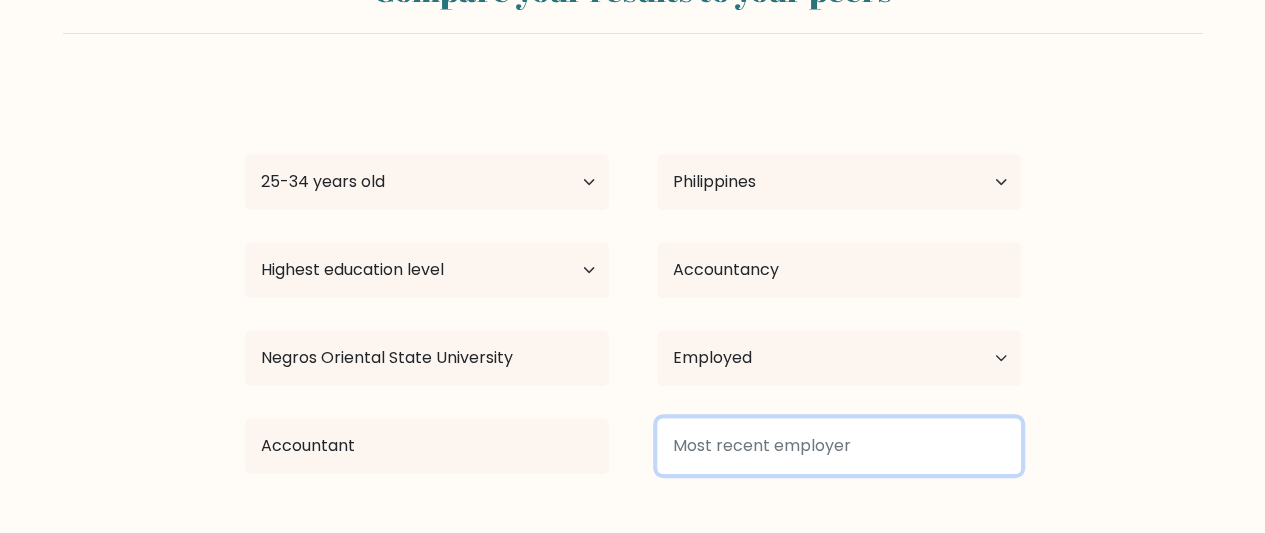 click at bounding box center (839, 446) 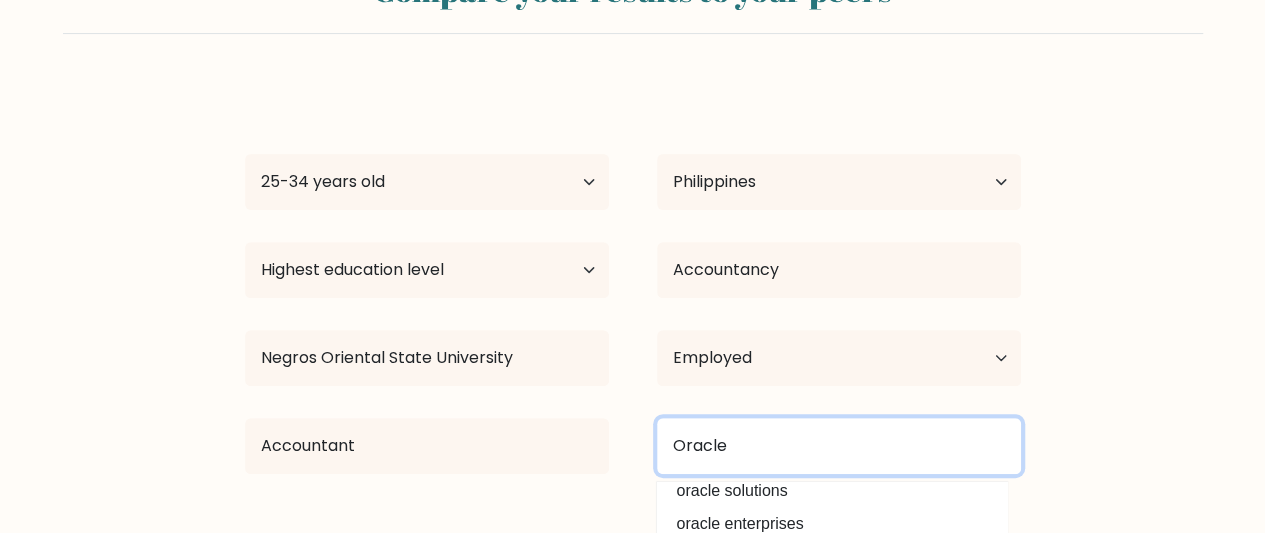 scroll, scrollTop: 80, scrollLeft: 0, axis: vertical 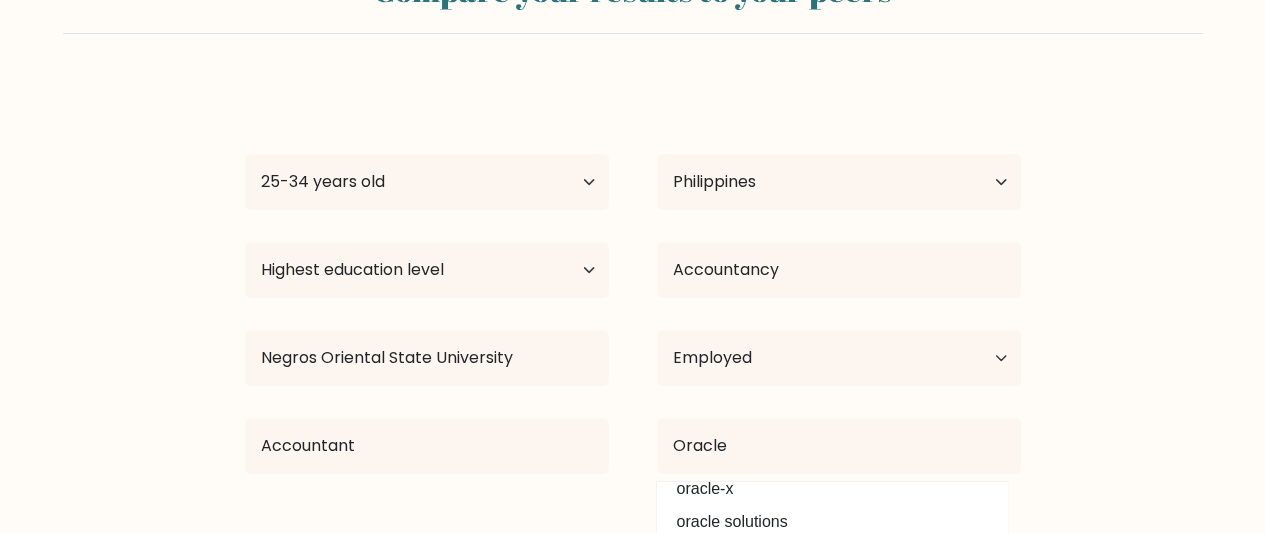 click on "oracle enterprises" at bounding box center [832, 555] 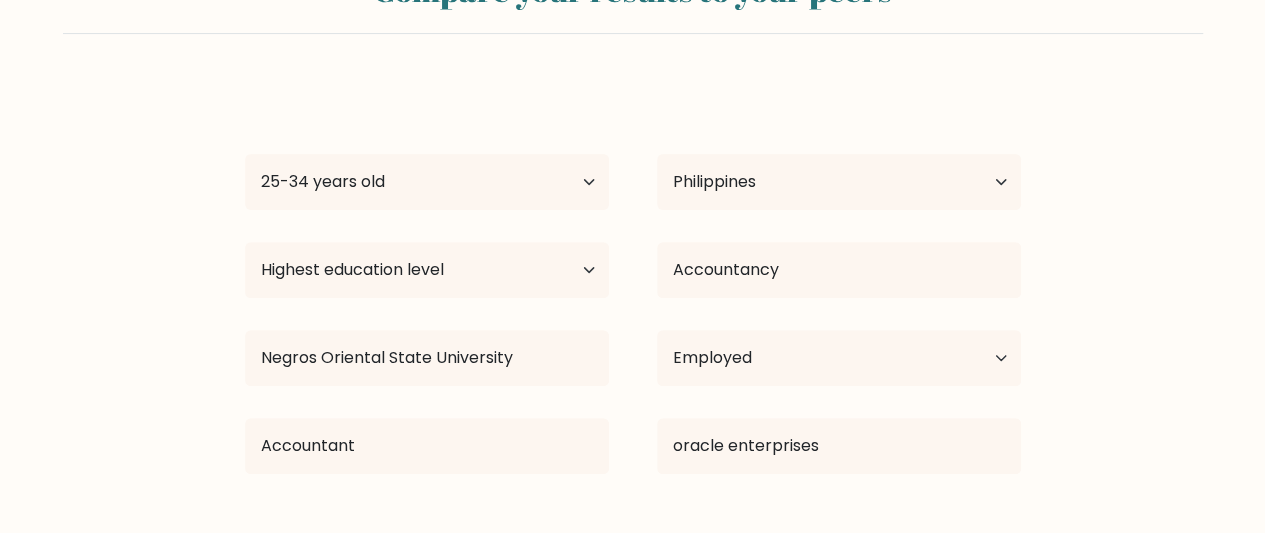 click on "View results" at bounding box center (633, 578) 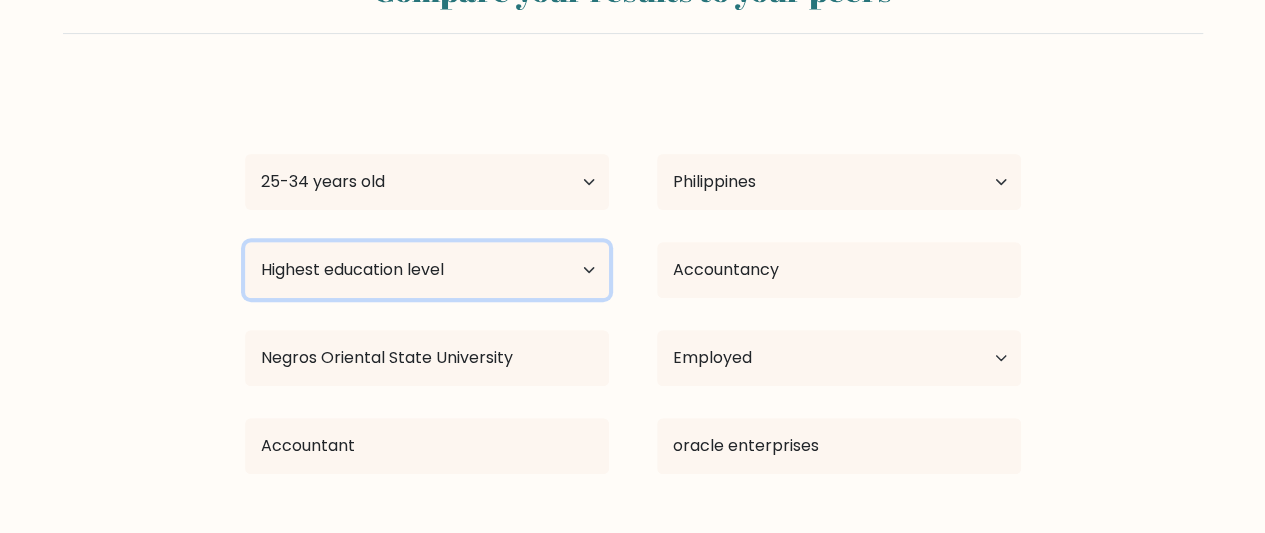 click on "Highest education level
No schooling
Primary
Lower Secondary
Upper Secondary
Occupation Specific
Bachelor's degree
Master's degree
Doctoral degree" at bounding box center (427, 270) 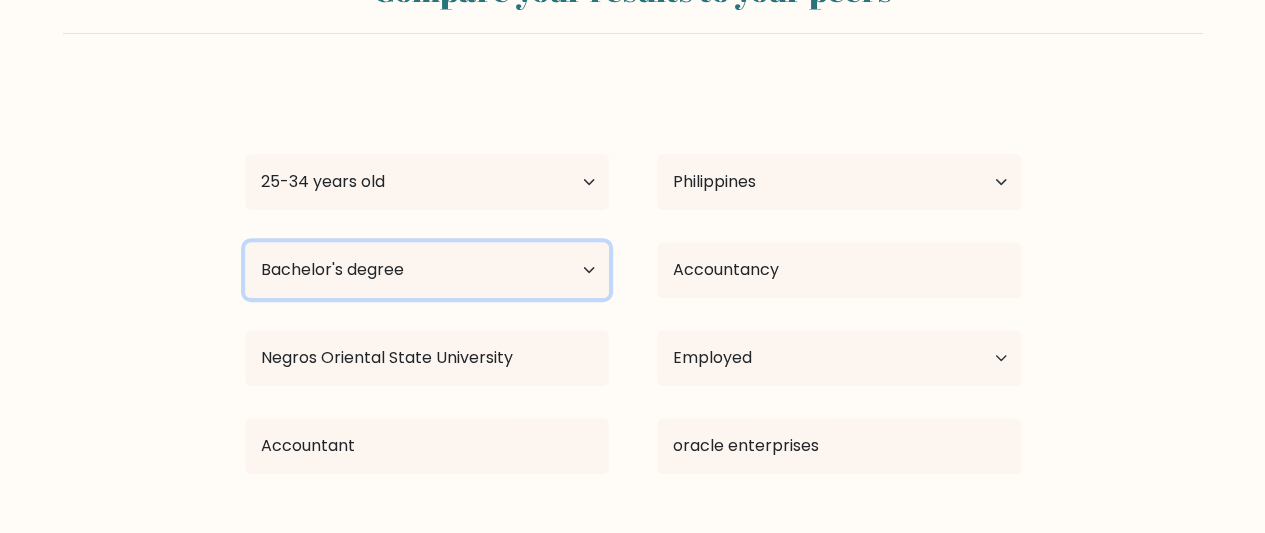 click on "Highest education level
No schooling
Primary
Lower Secondary
Upper Secondary
Occupation Specific
Bachelor's degree
Master's degree
Doctoral degree" at bounding box center [427, 270] 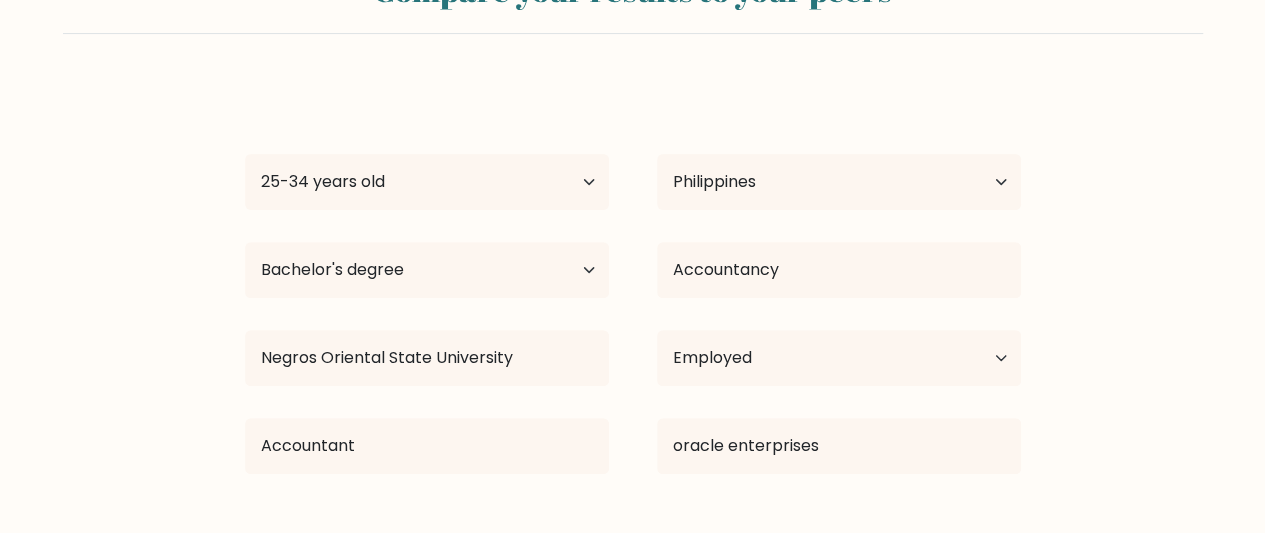click on "View results" at bounding box center [633, 578] 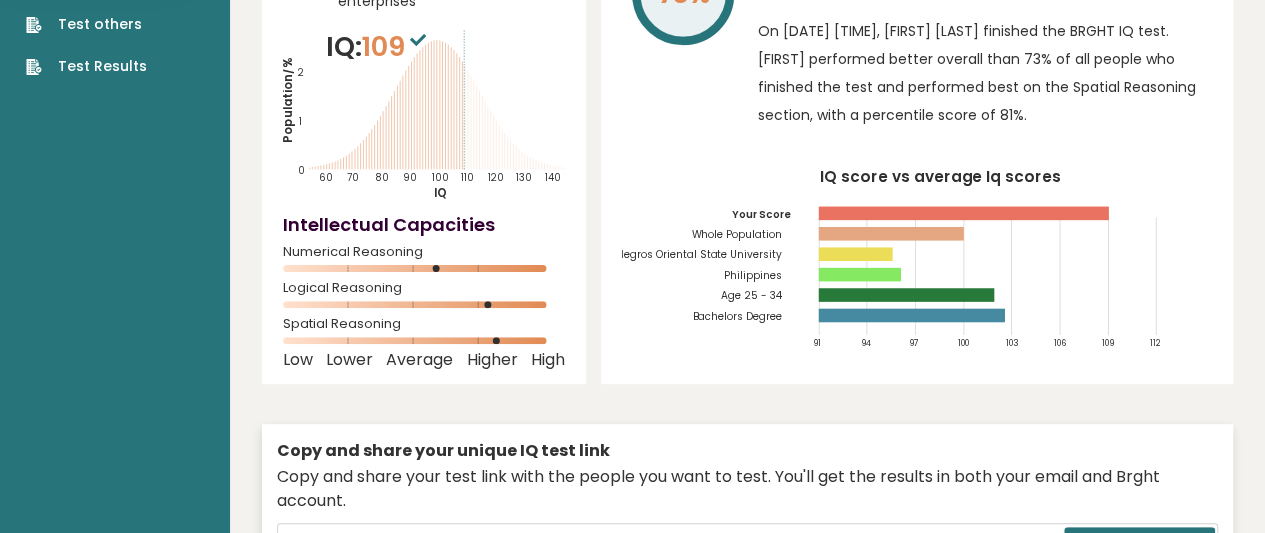 scroll, scrollTop: 0, scrollLeft: 0, axis: both 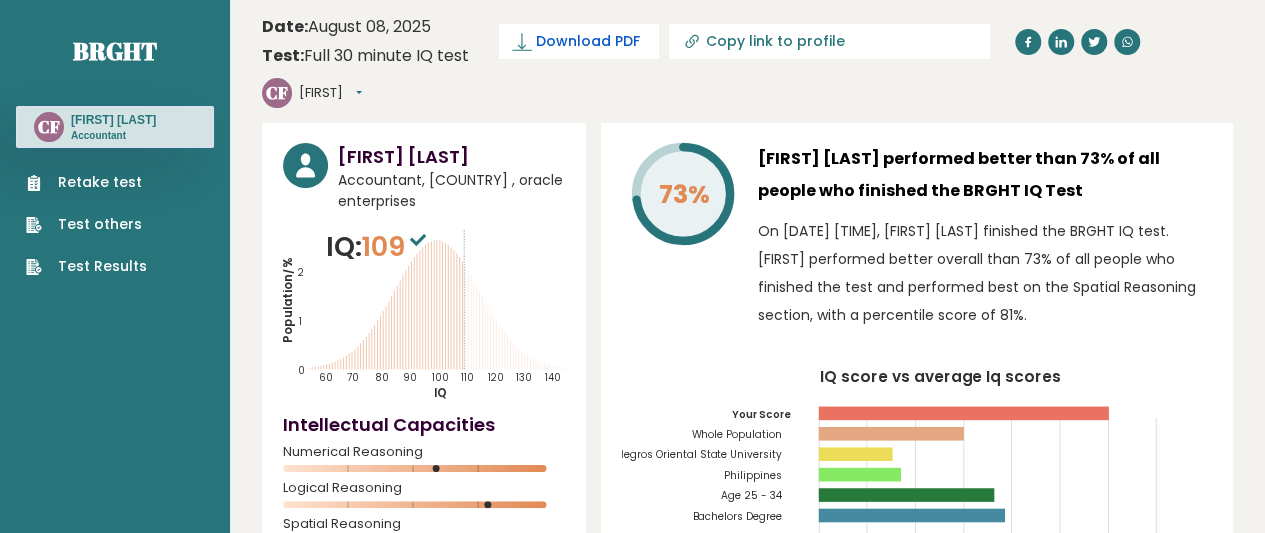 click on "Download PDF" at bounding box center [588, 41] 